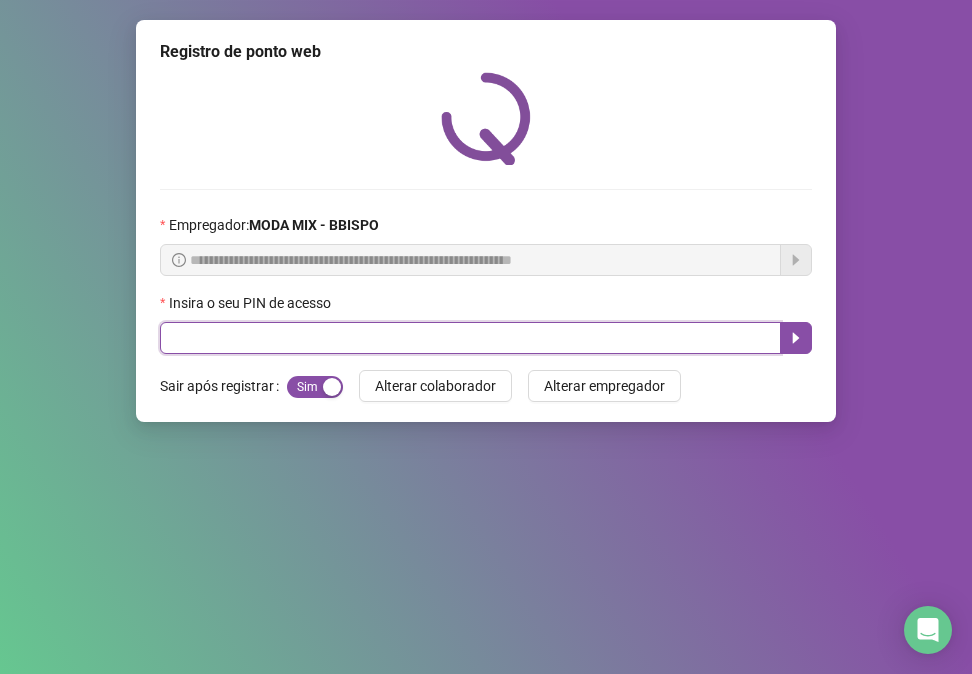 scroll, scrollTop: 0, scrollLeft: 0, axis: both 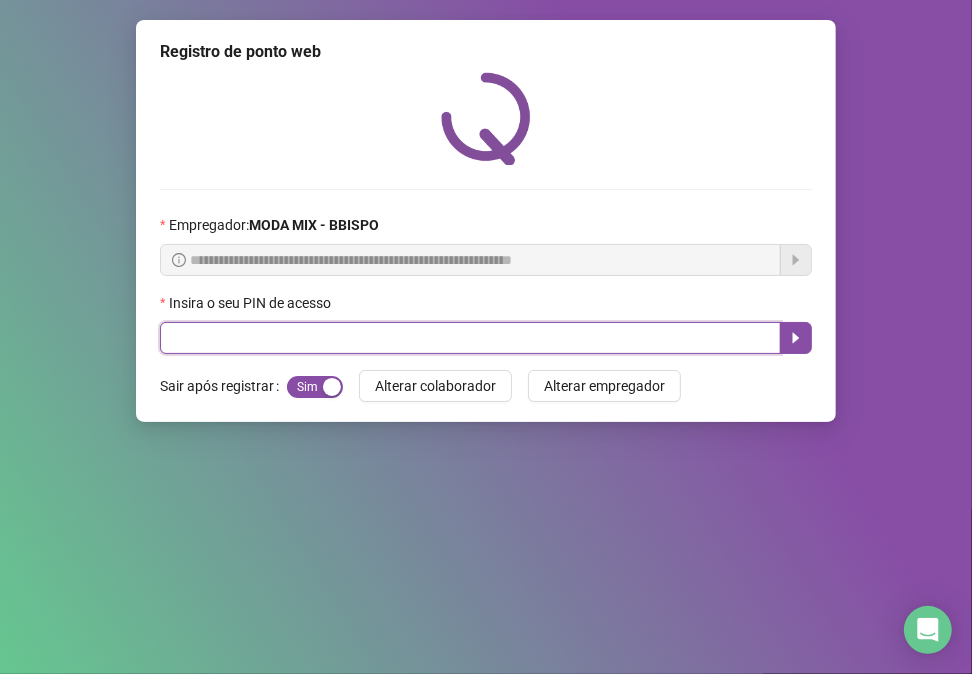 click at bounding box center [470, 338] 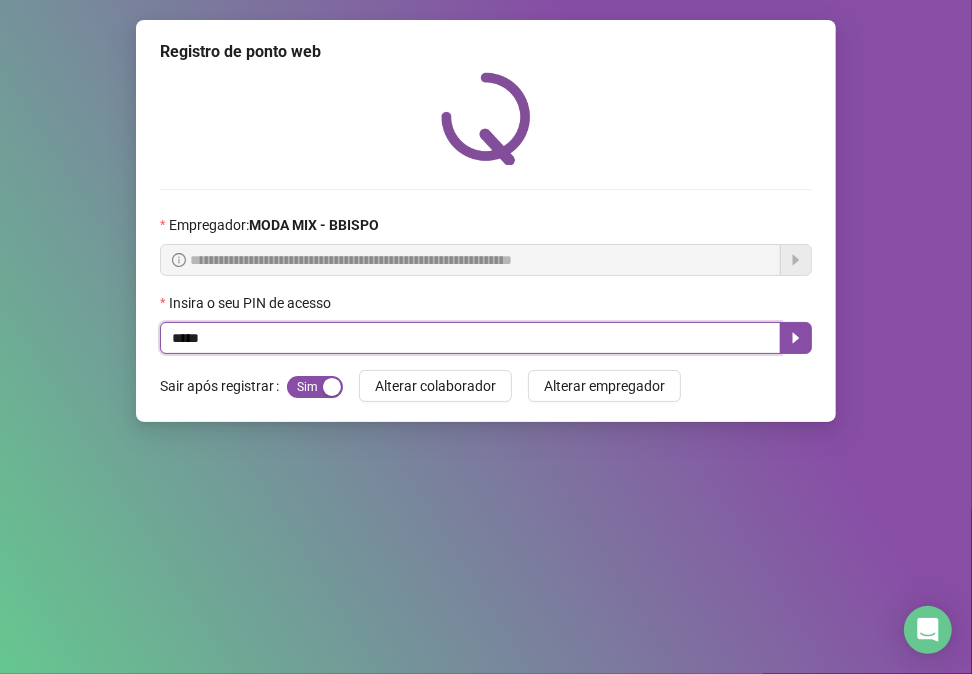 type on "*****" 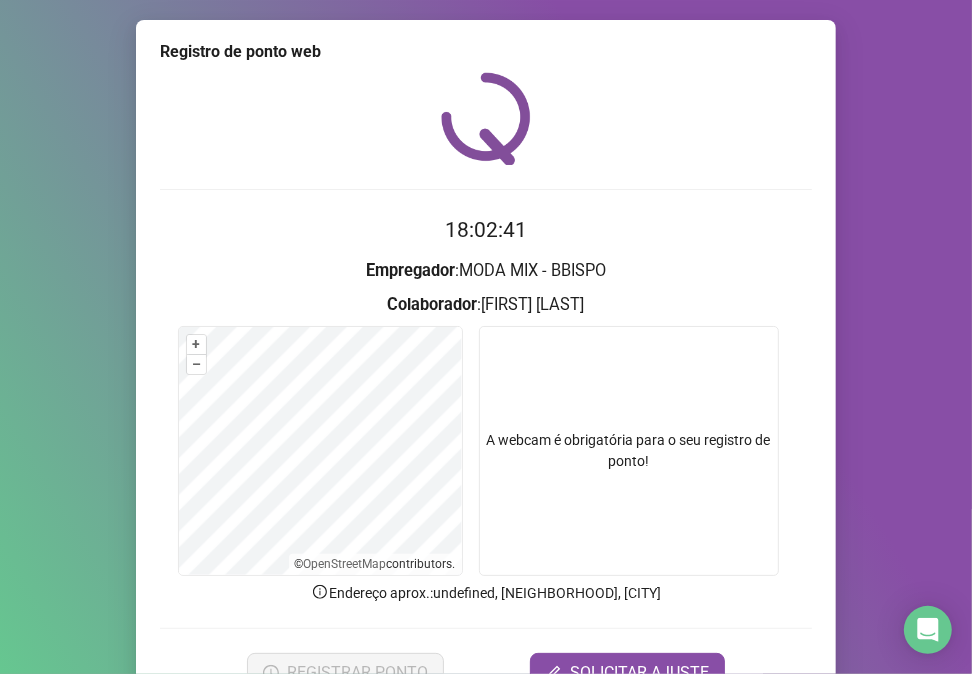 scroll, scrollTop: 105, scrollLeft: 0, axis: vertical 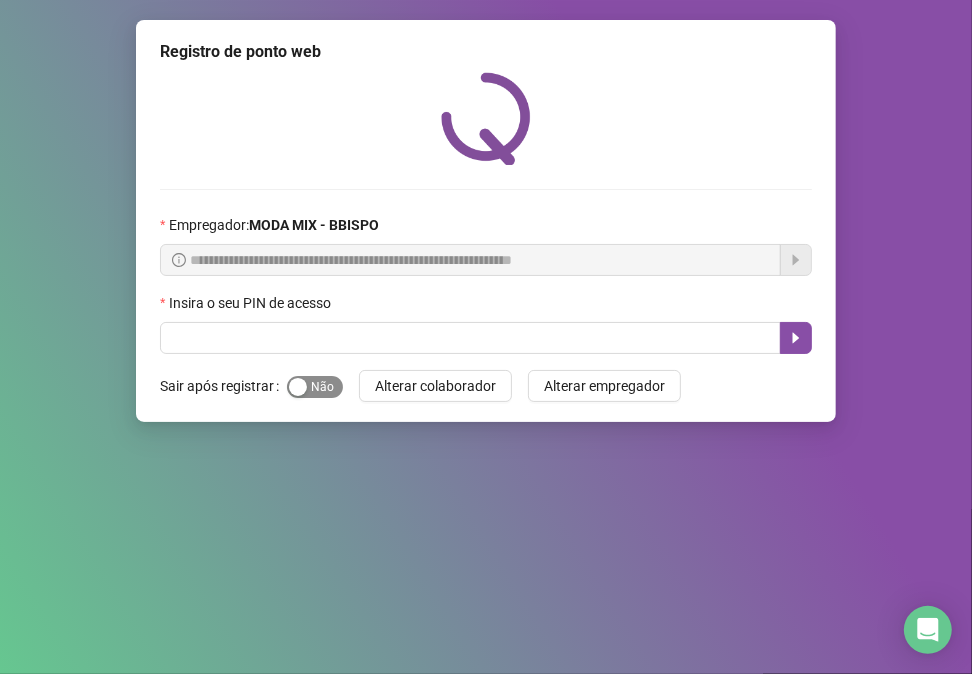 click on "Sim Não" at bounding box center [315, 387] 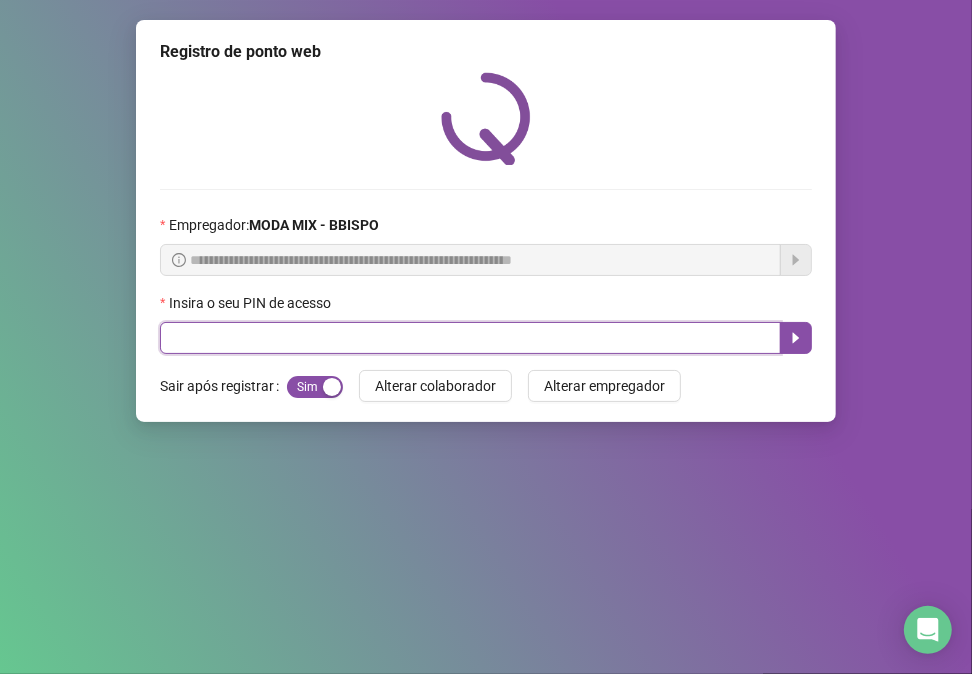 click at bounding box center [470, 338] 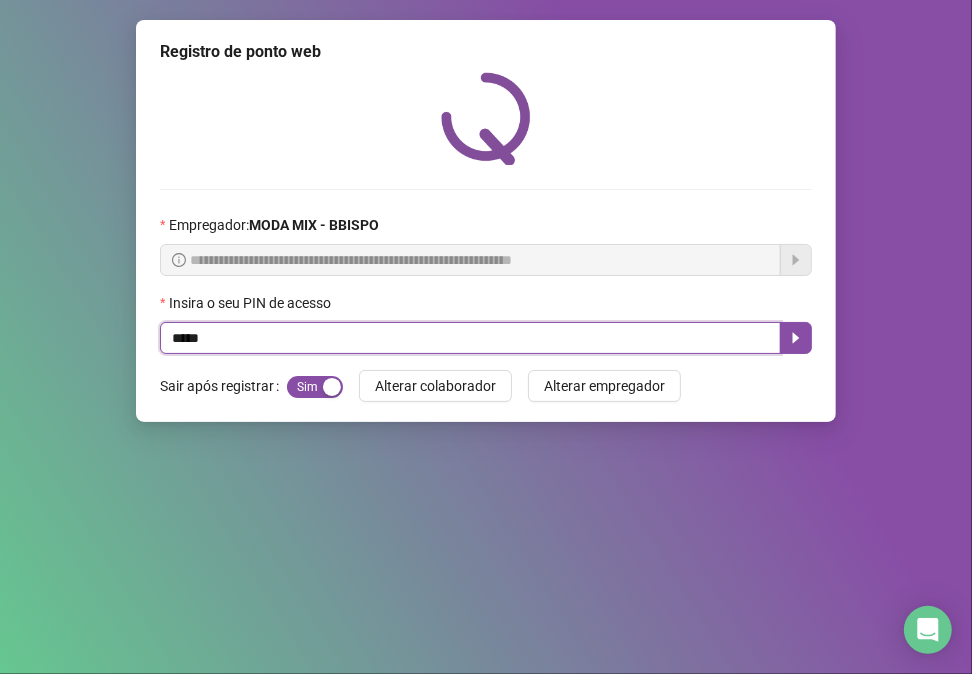 type on "*****" 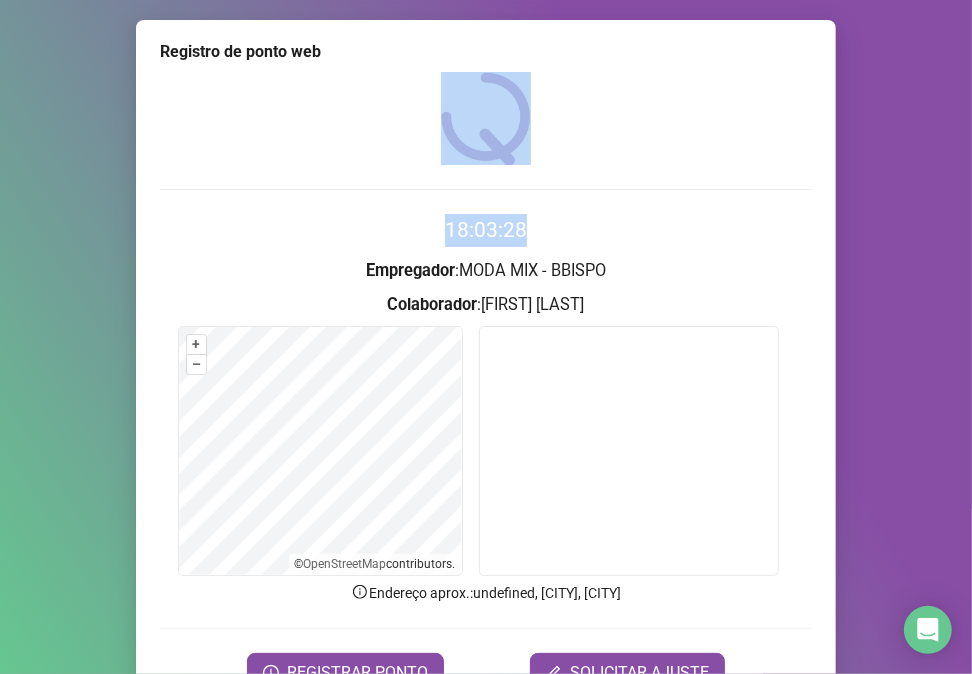 drag, startPoint x: 953, startPoint y: 103, endPoint x: 933, endPoint y: 202, distance: 101 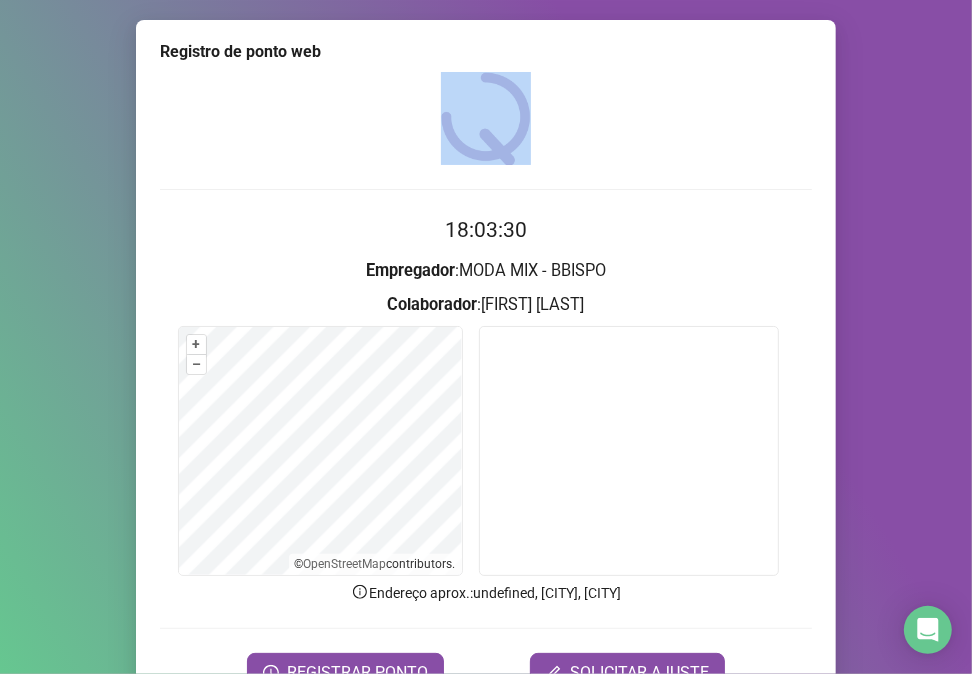 scroll, scrollTop: 105, scrollLeft: 0, axis: vertical 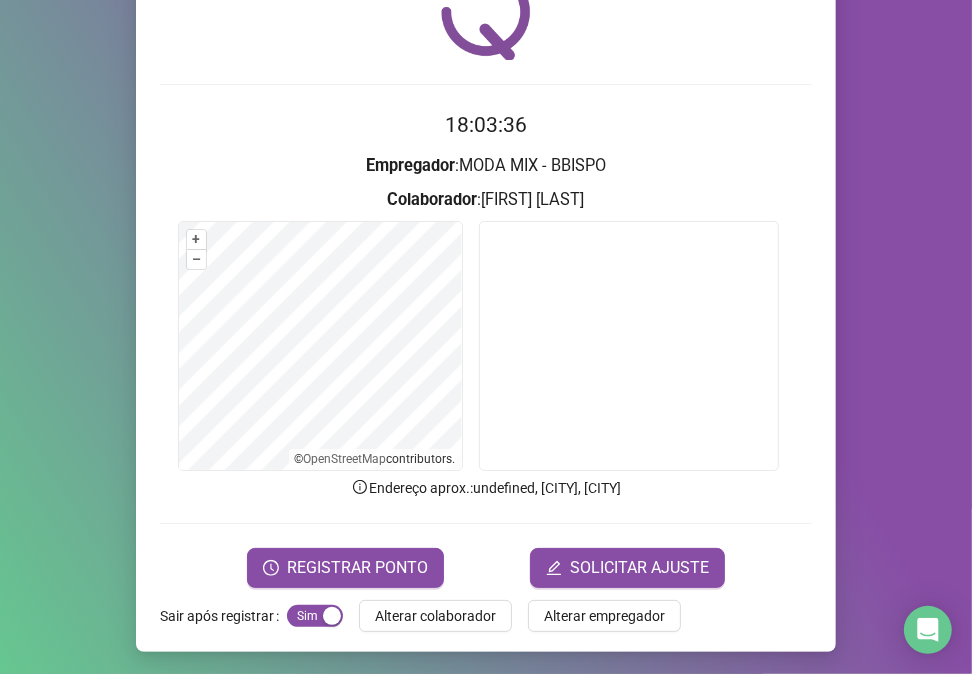 click on "Registro de ponto web 18:03:36 Empregador :  MODA MIX - BBISPO Colaborador :   [FIRST] [LAST] + – ⇧ › ©  OpenStreetMap  contributors. Endereço aprox. :  undefined, [CITY], [CITY] REGISTRAR PONTO SOLICITAR AJUSTE Sair após registrar Sim Não Alterar colaborador Alterar empregador" at bounding box center (486, 283) 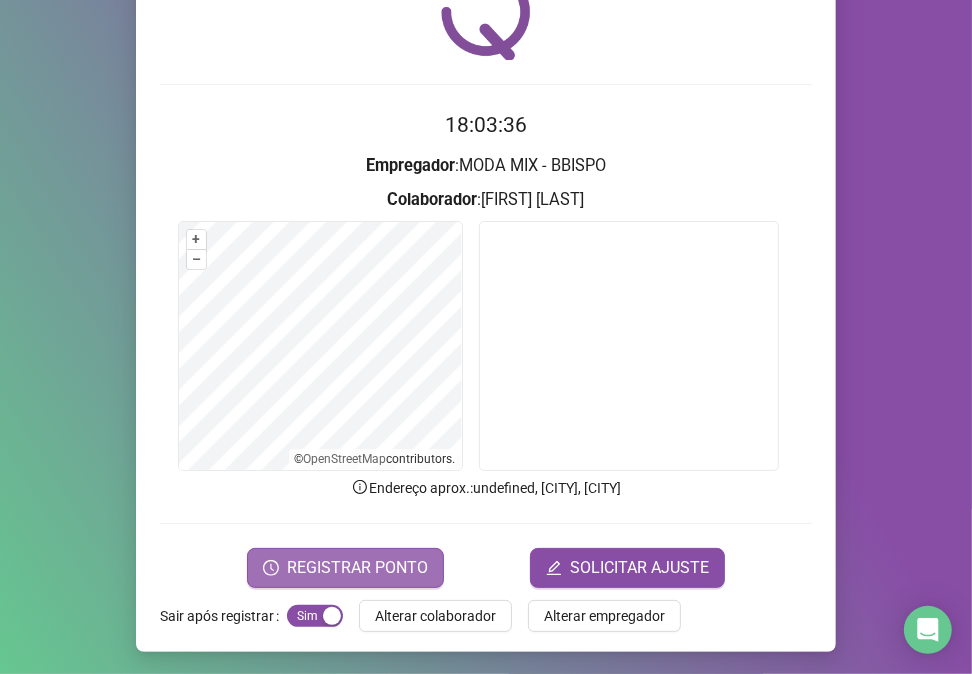click on "REGISTRAR PONTO" at bounding box center [357, 568] 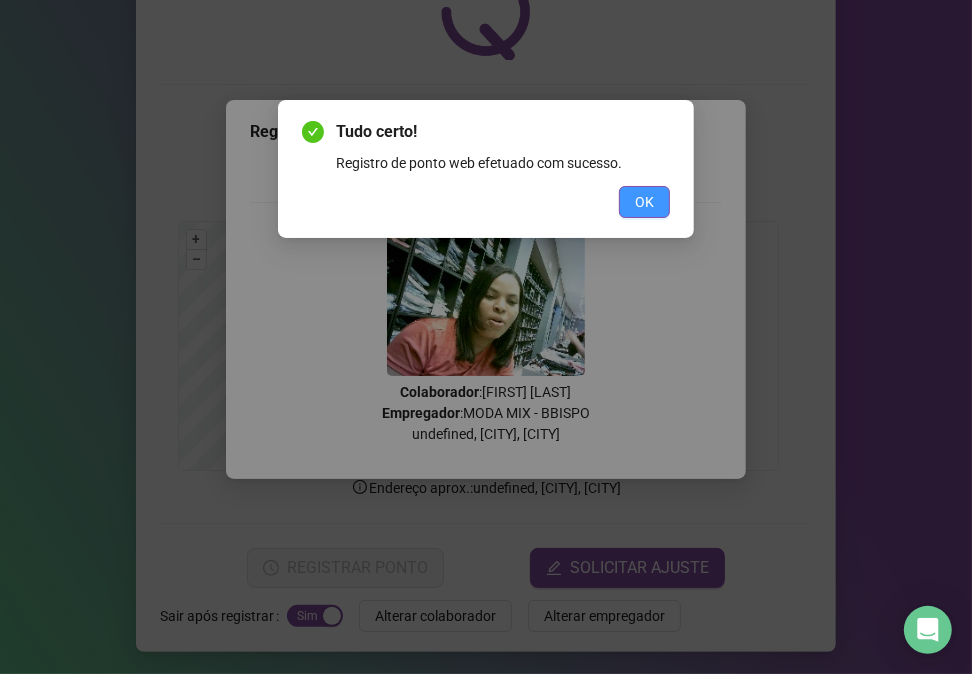 click on "OK" at bounding box center (644, 202) 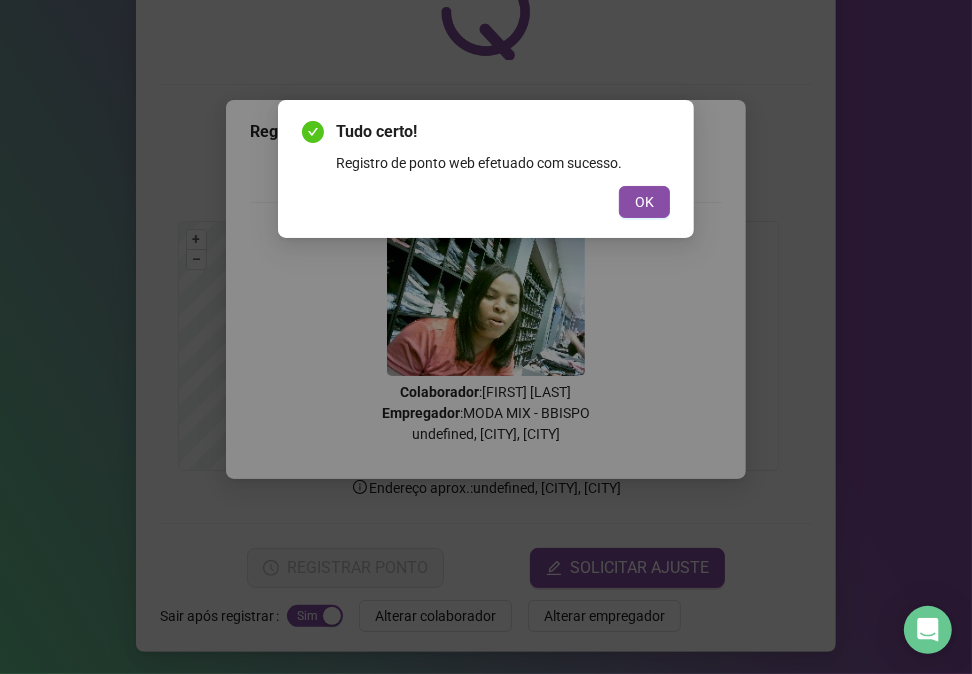 scroll, scrollTop: 0, scrollLeft: 0, axis: both 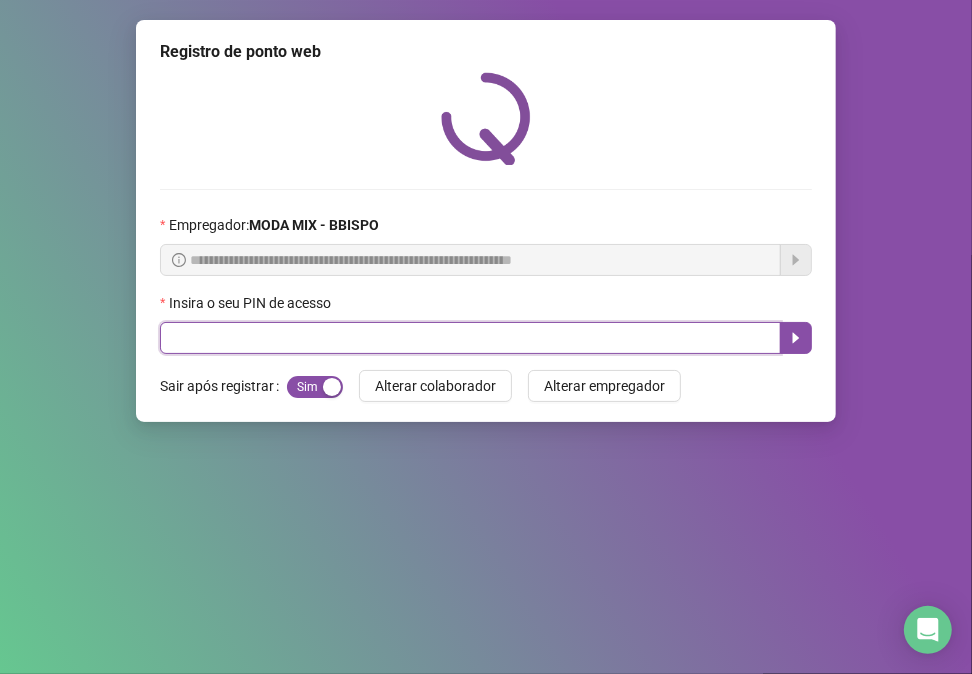 click at bounding box center (470, 338) 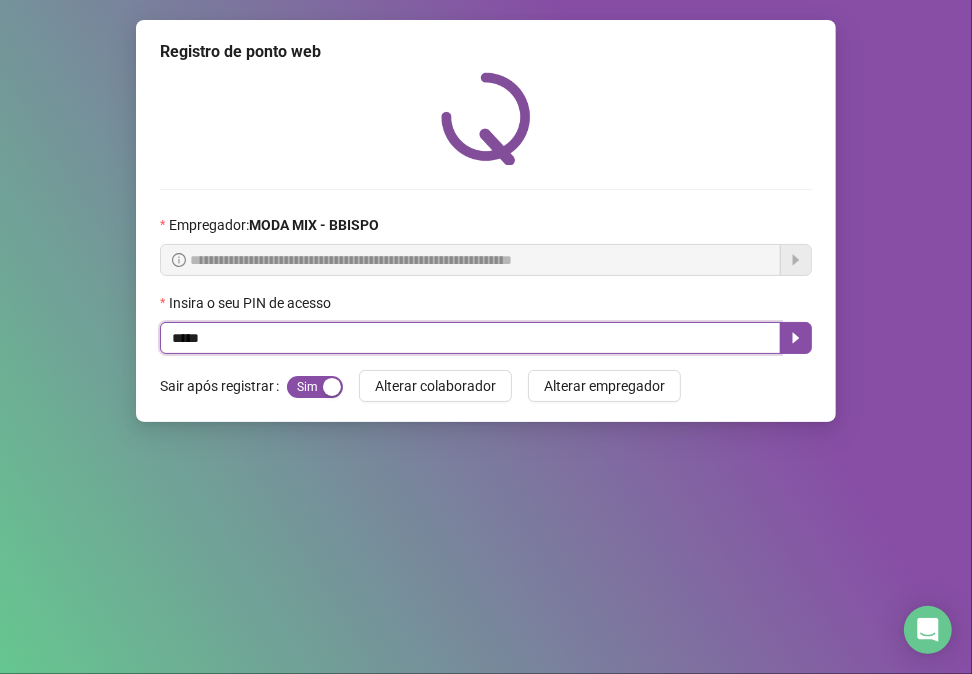 type on "*****" 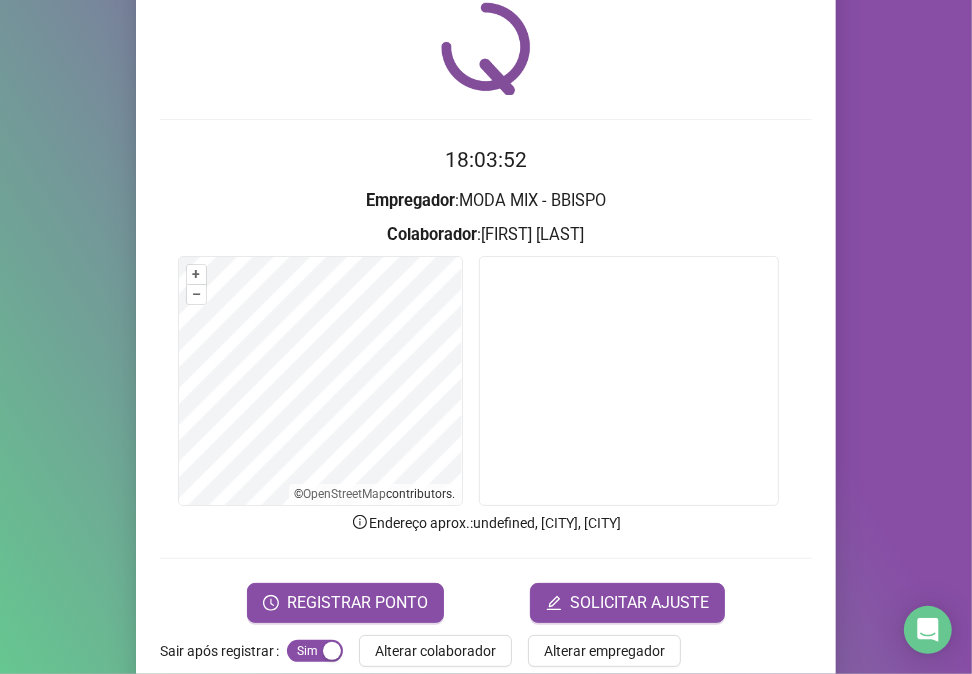 scroll, scrollTop: 105, scrollLeft: 0, axis: vertical 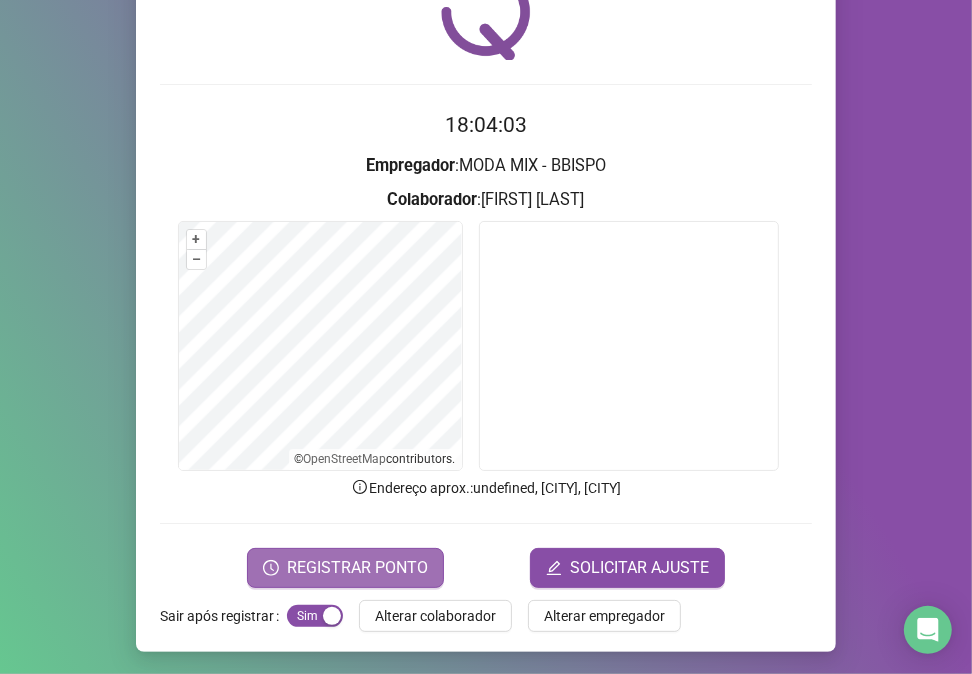 click on "REGISTRAR PONTO" at bounding box center (357, 568) 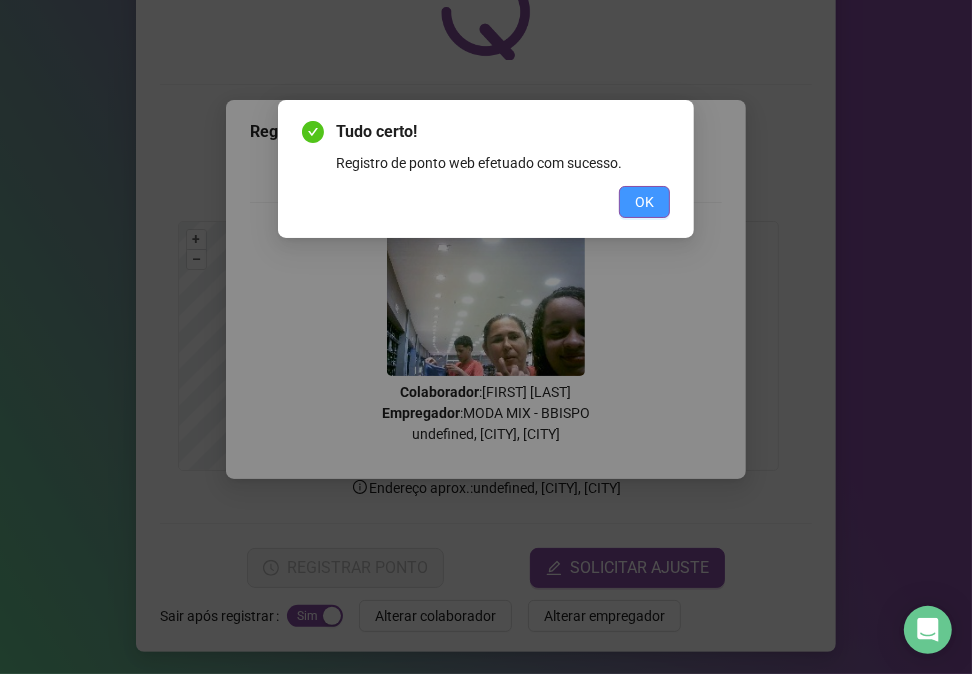 click on "OK" at bounding box center [644, 202] 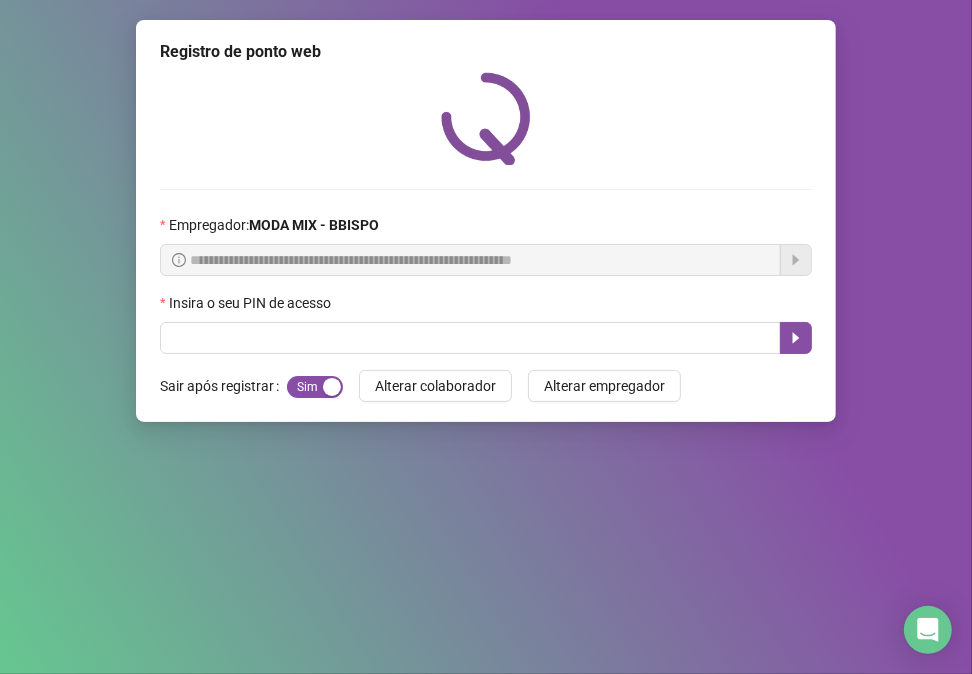 scroll, scrollTop: 0, scrollLeft: 0, axis: both 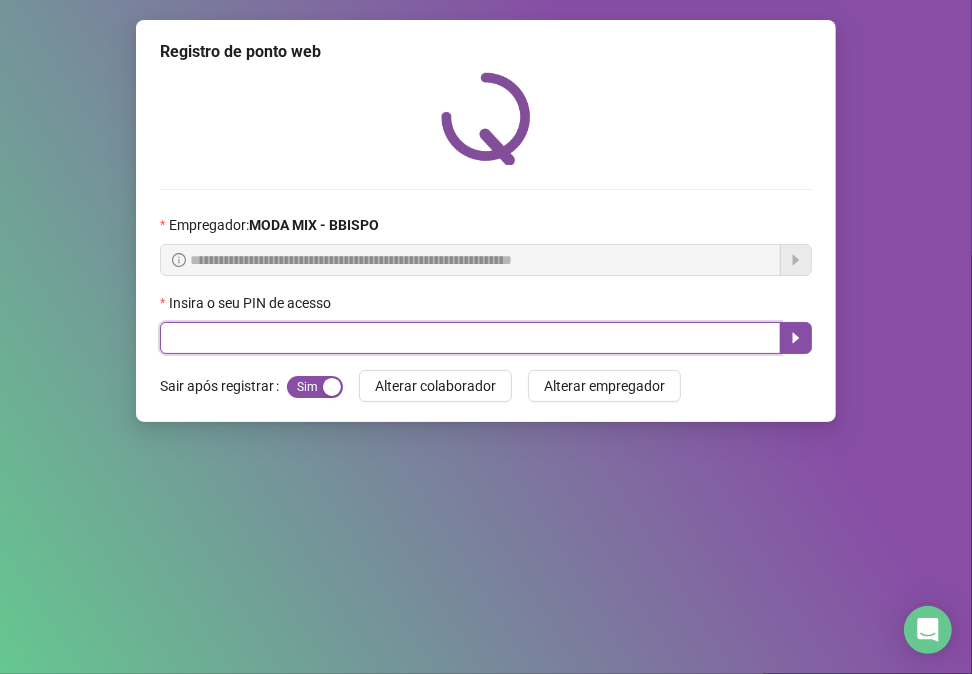 click at bounding box center (470, 338) 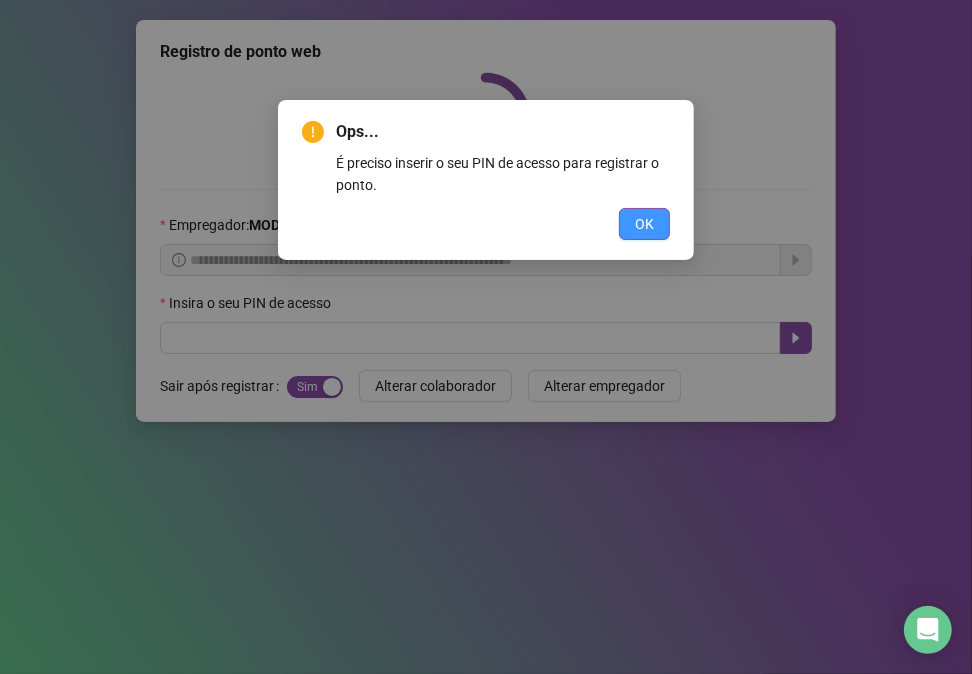 click on "OK" at bounding box center [644, 224] 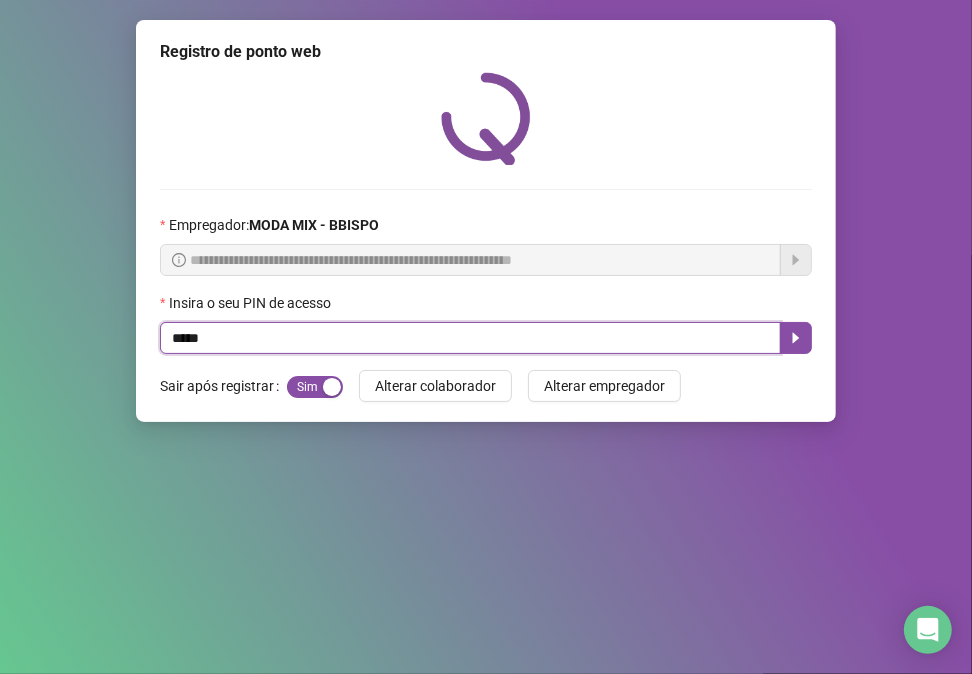 type on "*****" 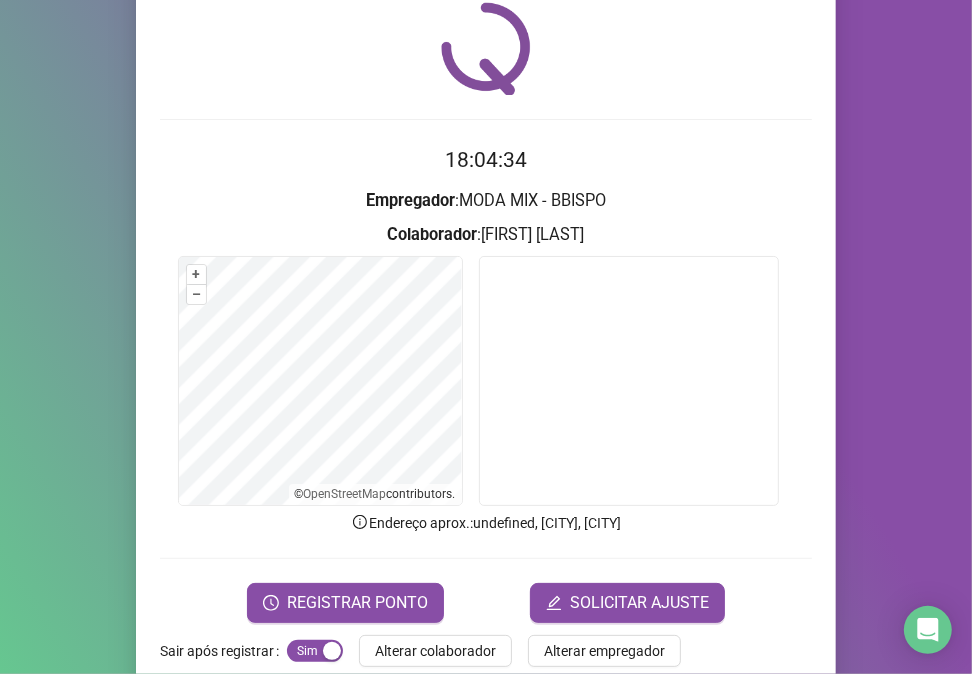 scroll, scrollTop: 105, scrollLeft: 0, axis: vertical 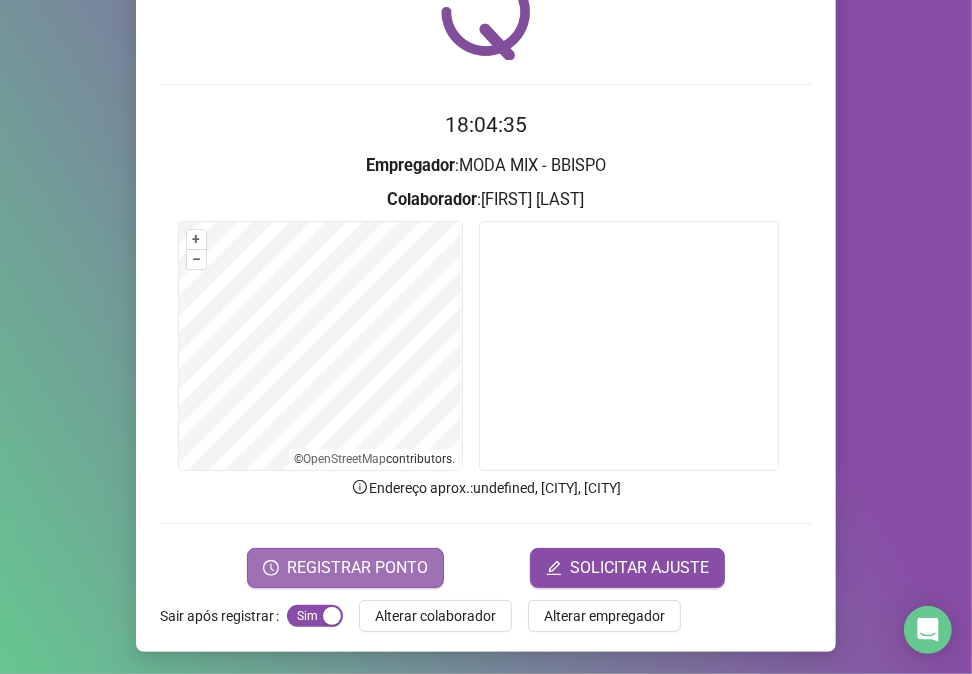 click on "REGISTRAR PONTO" at bounding box center (345, 568) 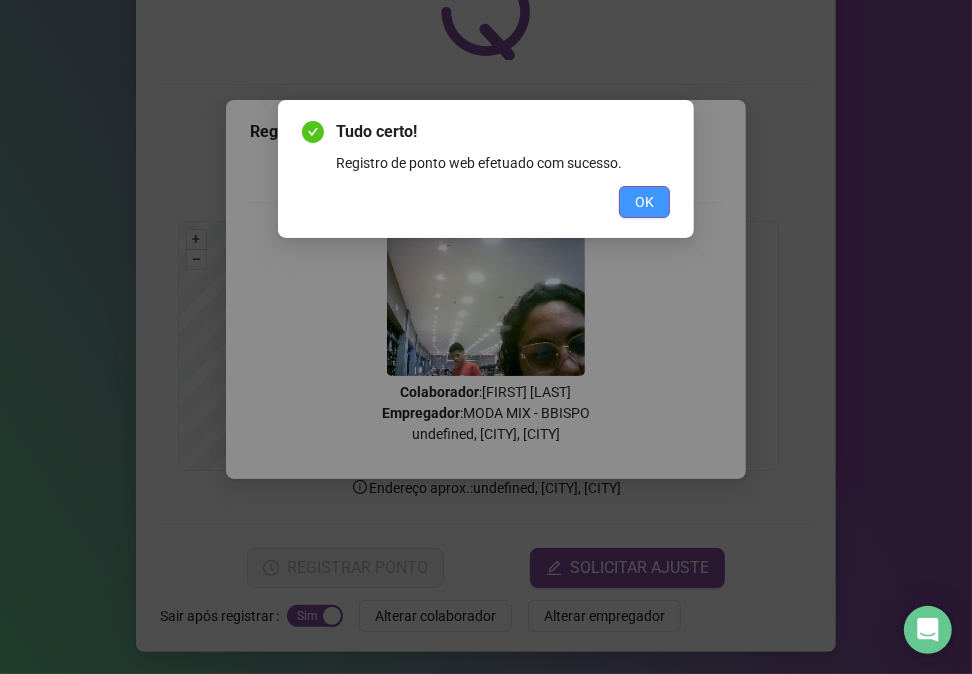 click on "OK" at bounding box center (644, 202) 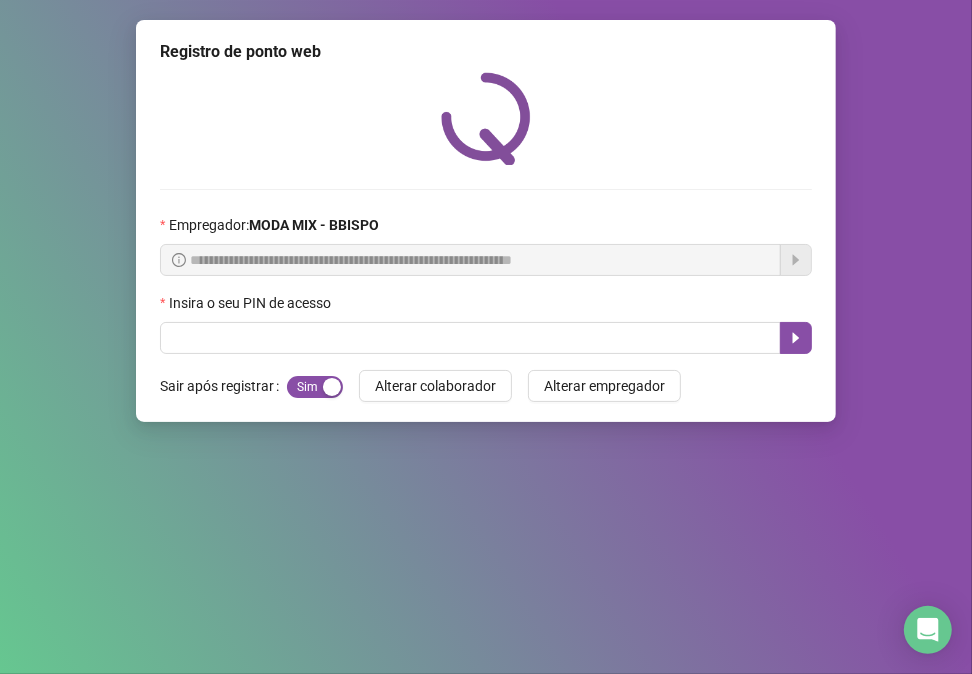 scroll, scrollTop: 0, scrollLeft: 0, axis: both 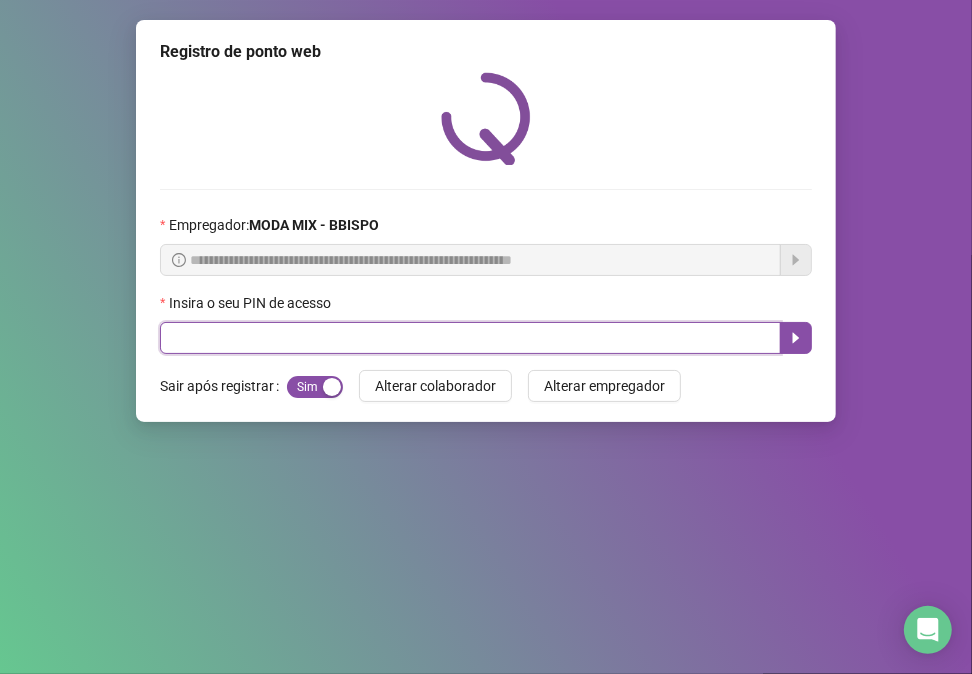 click at bounding box center [470, 338] 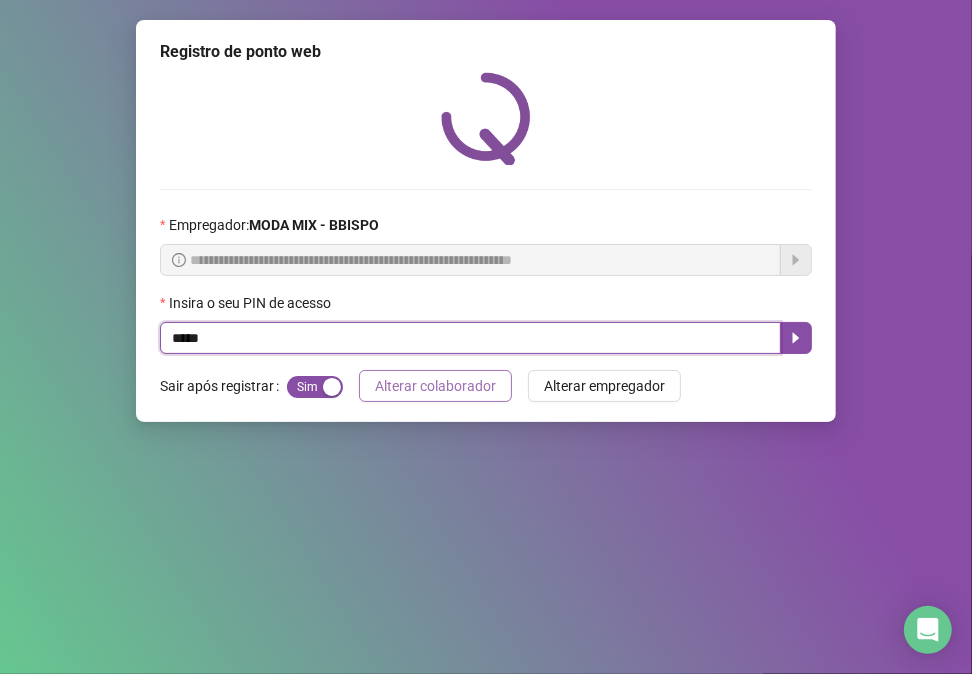 type on "*****" 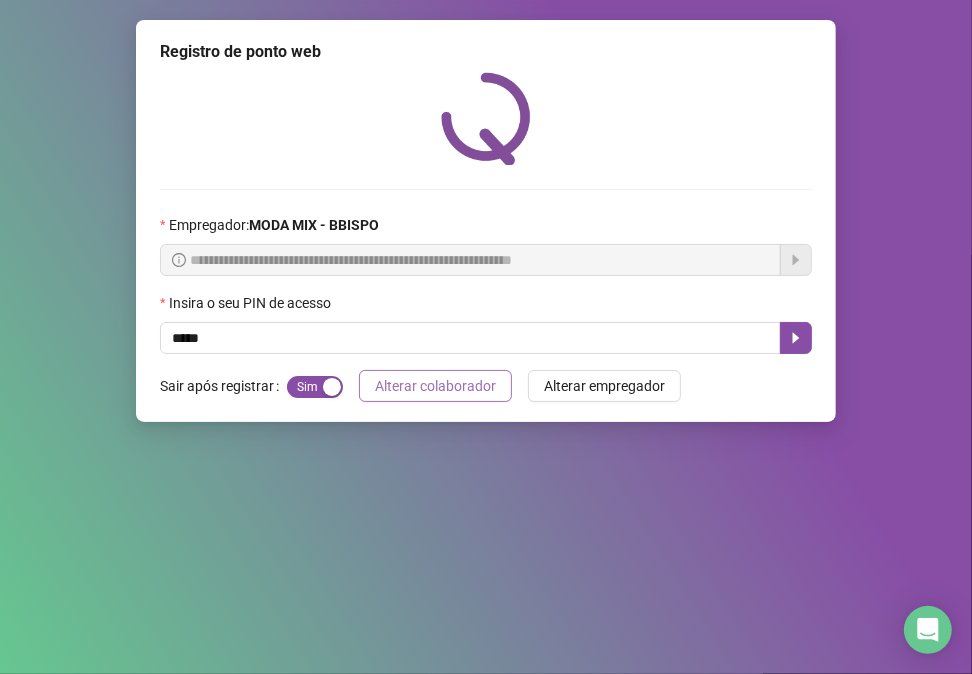 click on "Alterar colaborador" at bounding box center (435, 386) 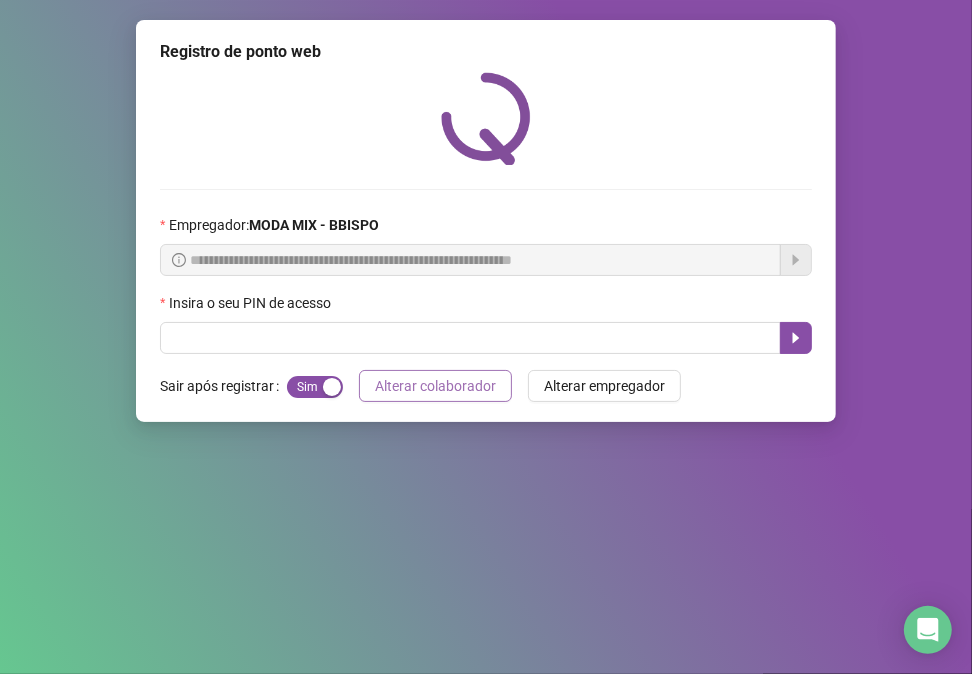 click on "Alterar colaborador" at bounding box center (435, 386) 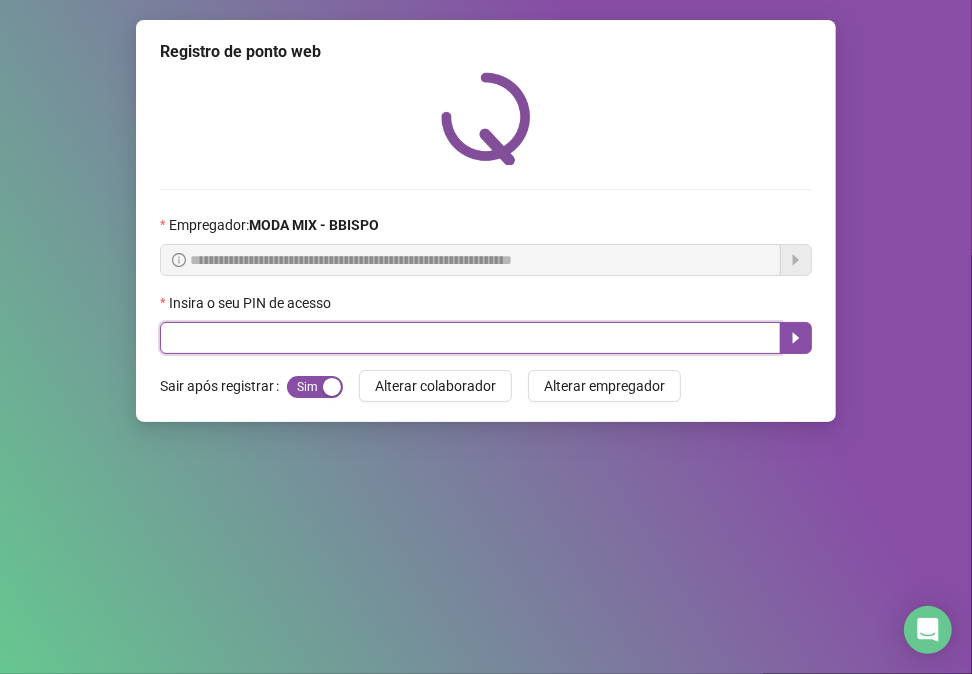 click at bounding box center [470, 338] 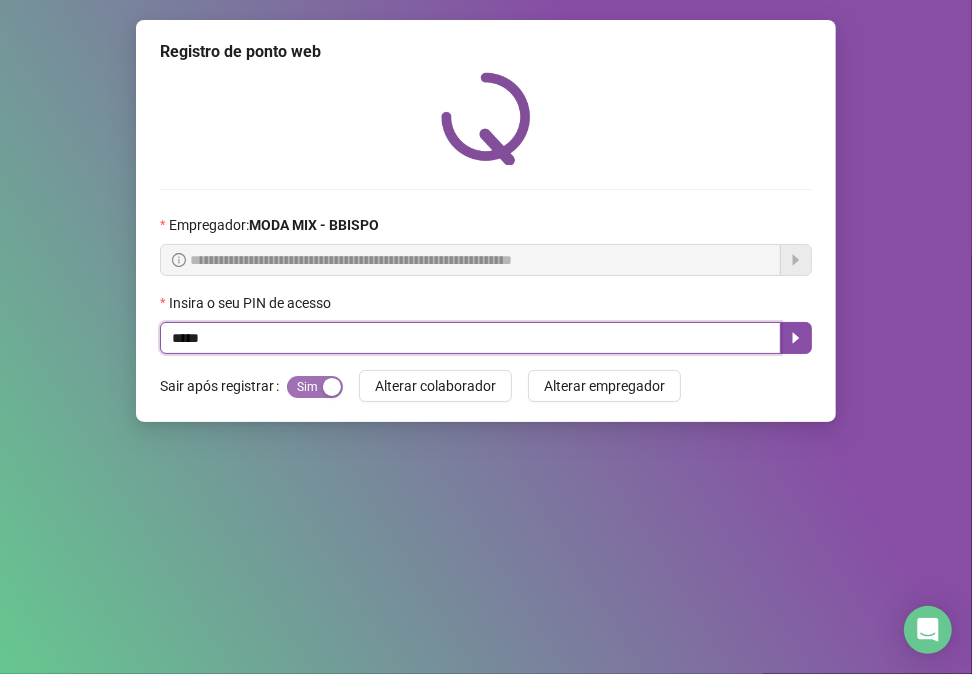 type on "*****" 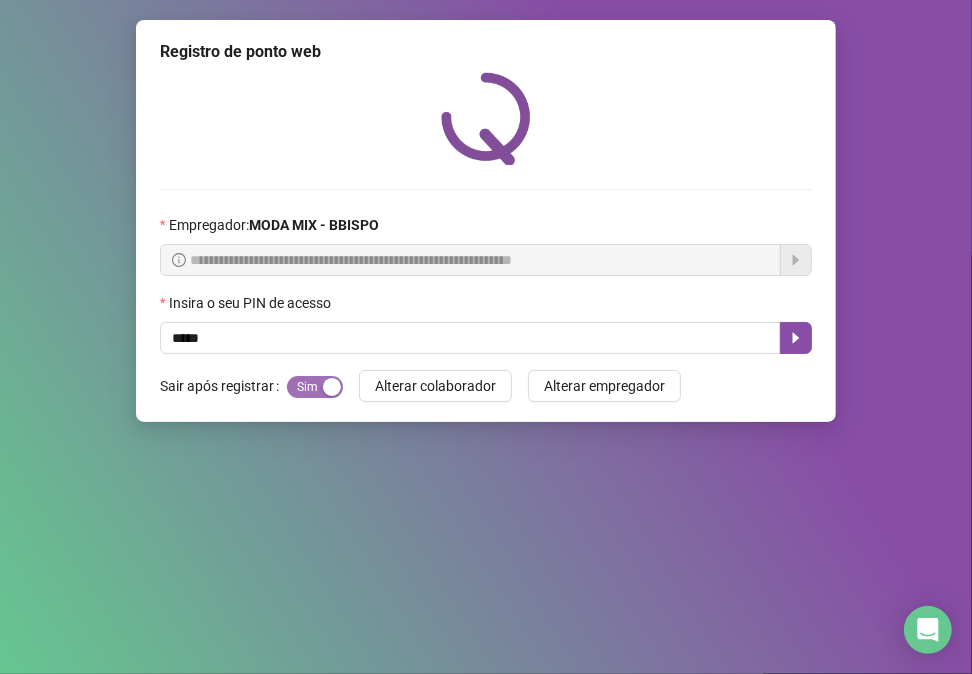 click at bounding box center (332, 387) 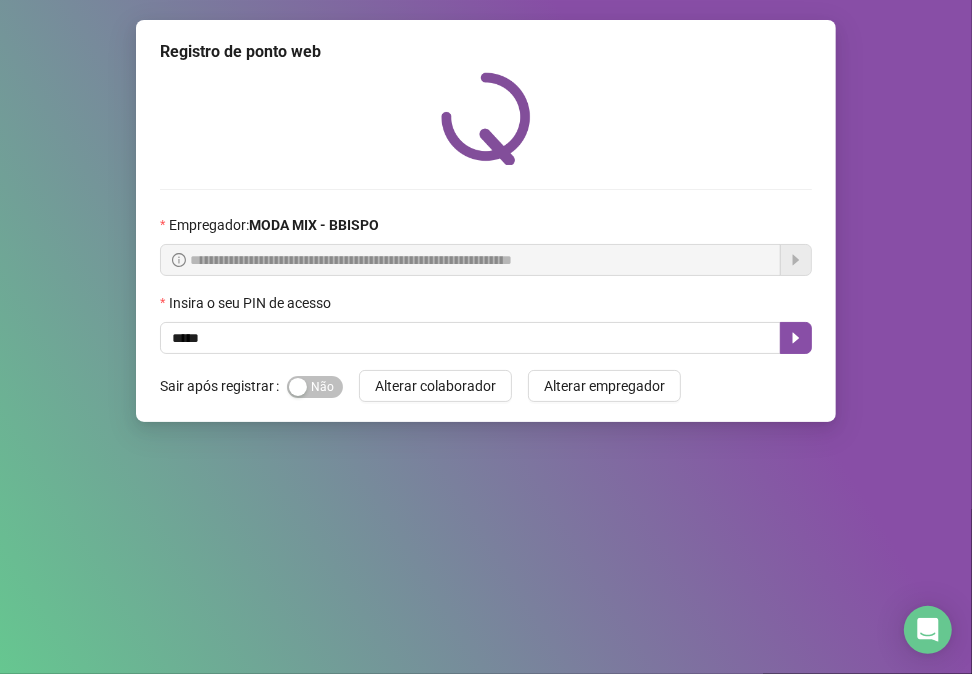 click on "**********" at bounding box center (486, 337) 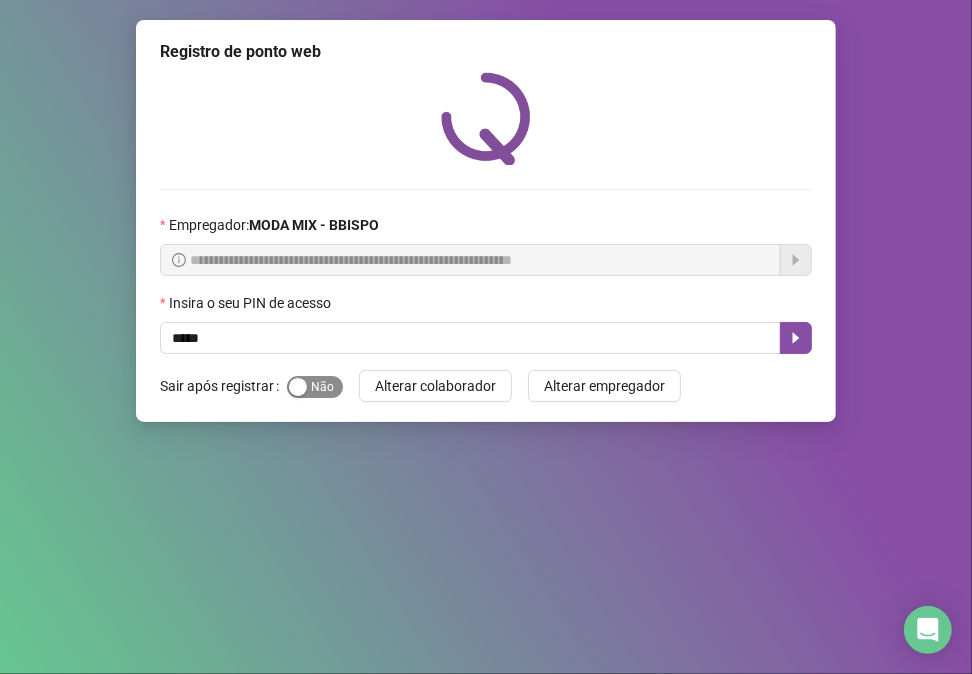 click on "Sim Não" at bounding box center (315, 387) 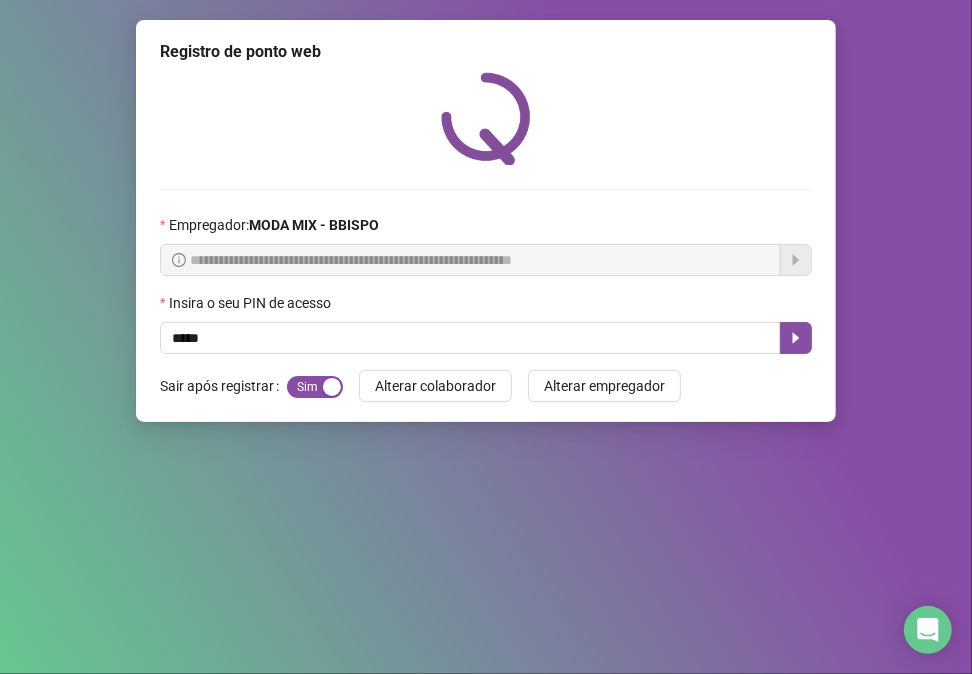 type 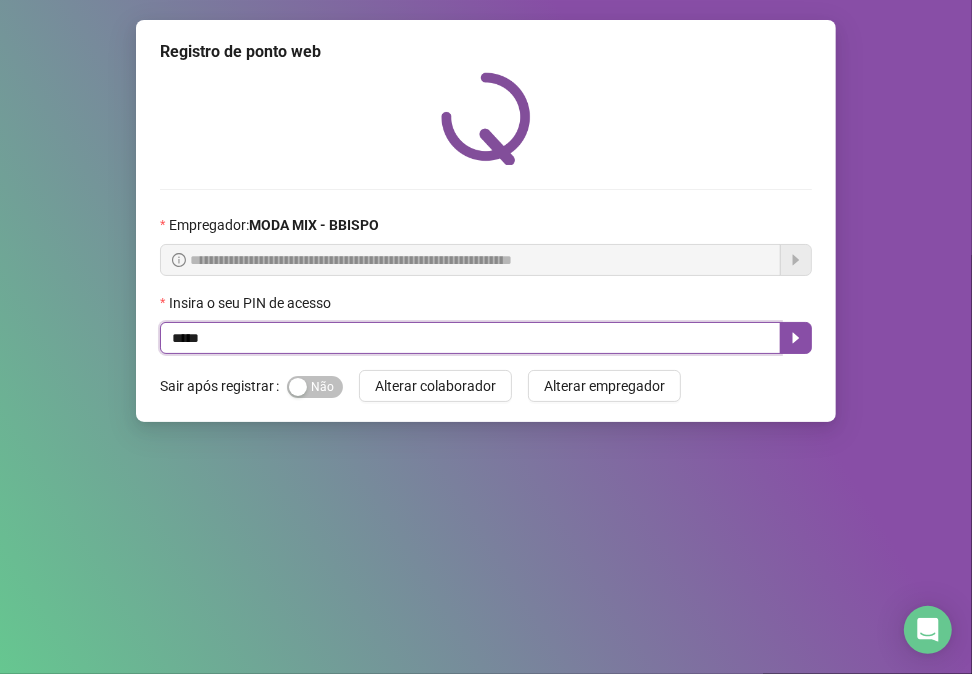 click on "*****" at bounding box center (470, 338) 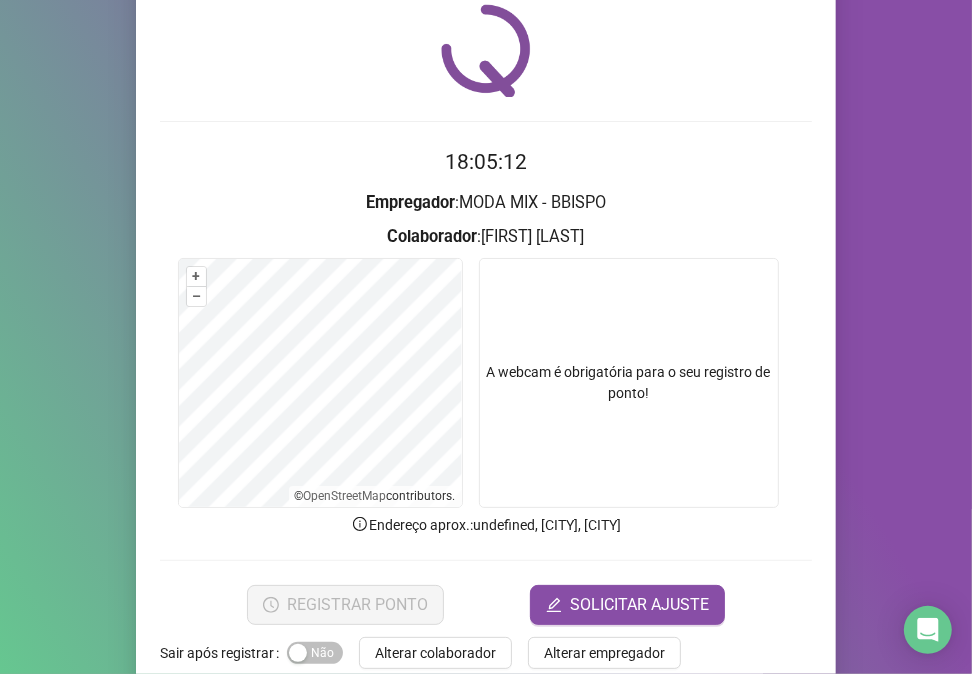 scroll, scrollTop: 105, scrollLeft: 0, axis: vertical 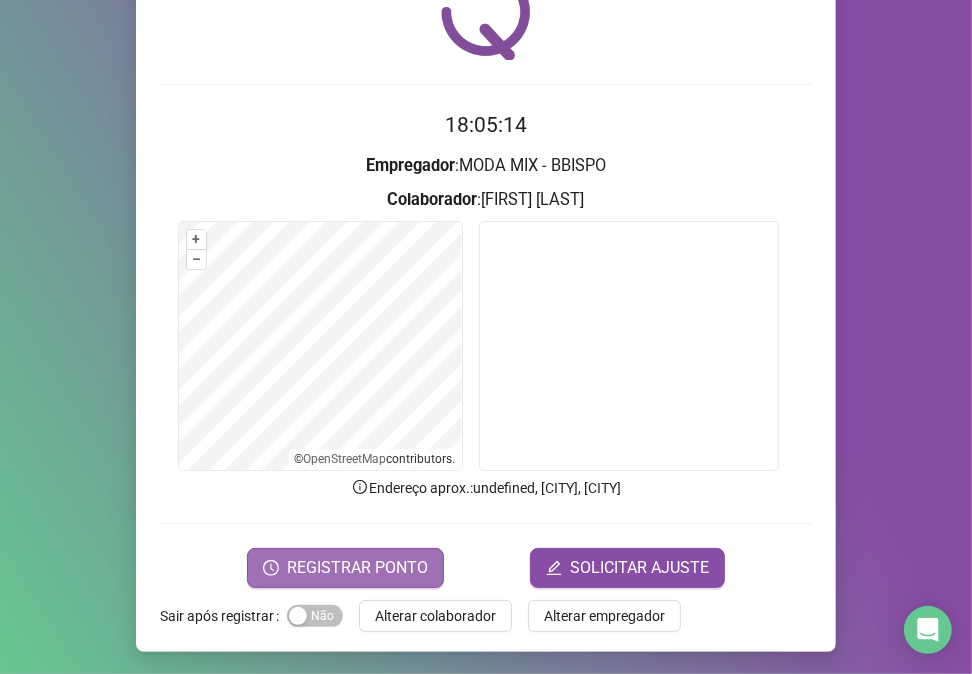 click on "REGISTRAR PONTO" at bounding box center (357, 568) 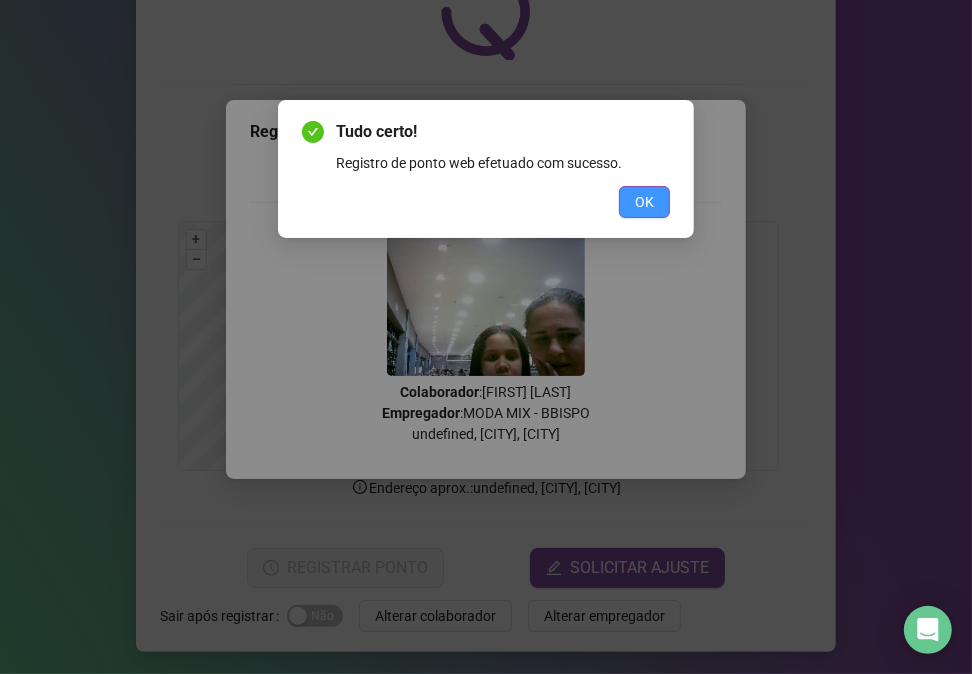 click on "OK" at bounding box center (644, 202) 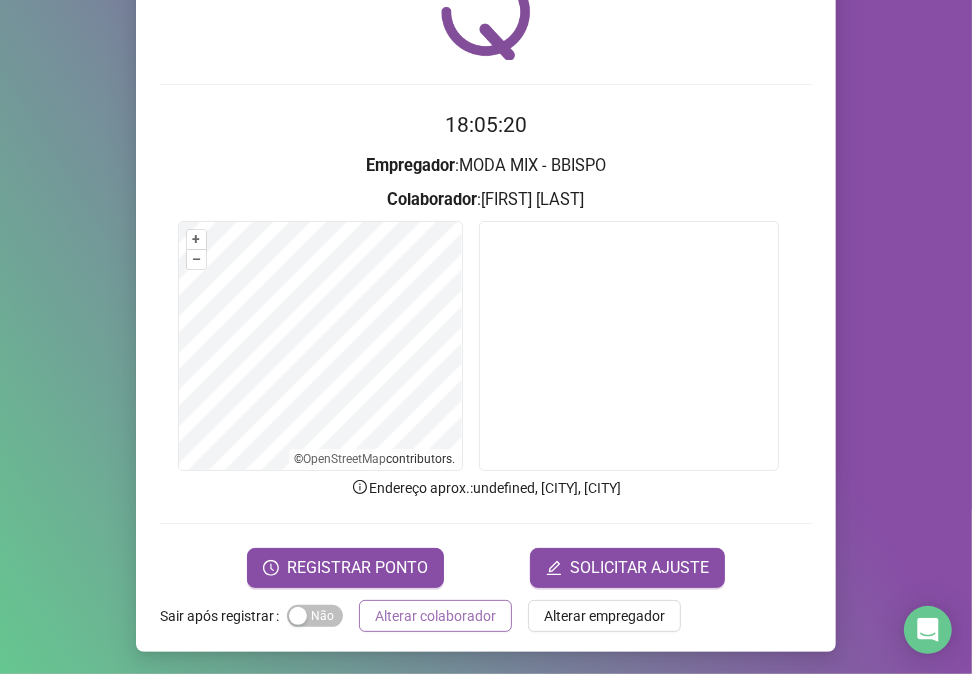 click on "Alterar colaborador" at bounding box center (435, 616) 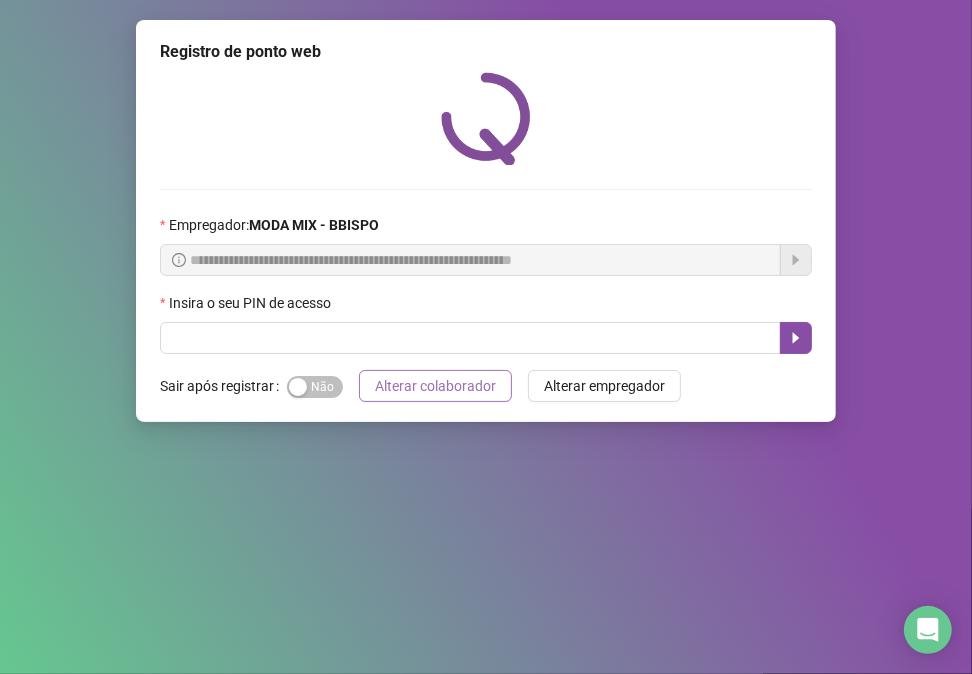 scroll, scrollTop: 0, scrollLeft: 0, axis: both 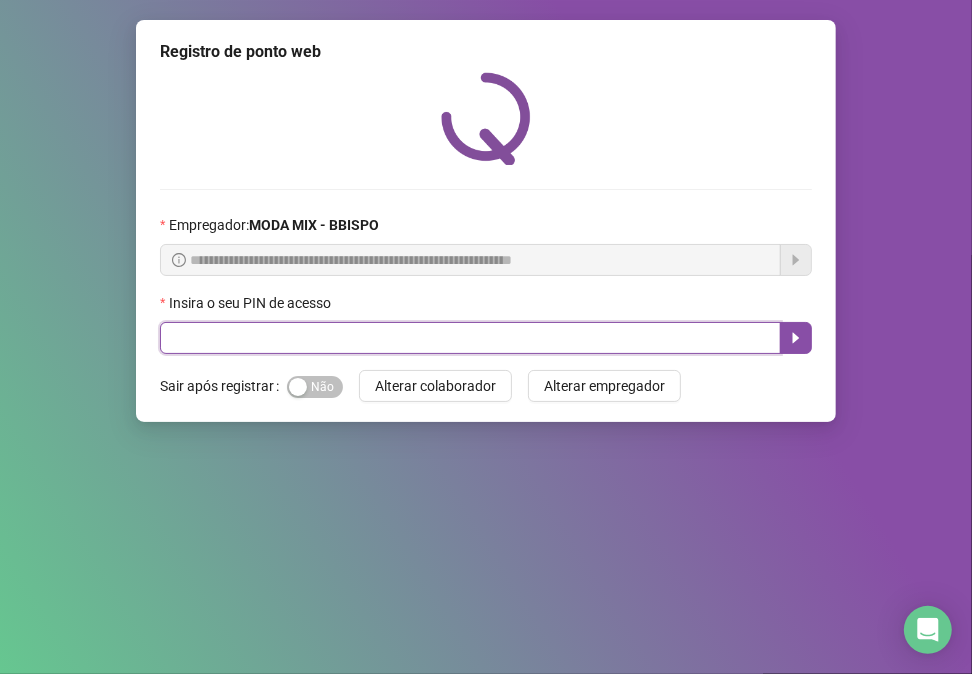 click at bounding box center [470, 338] 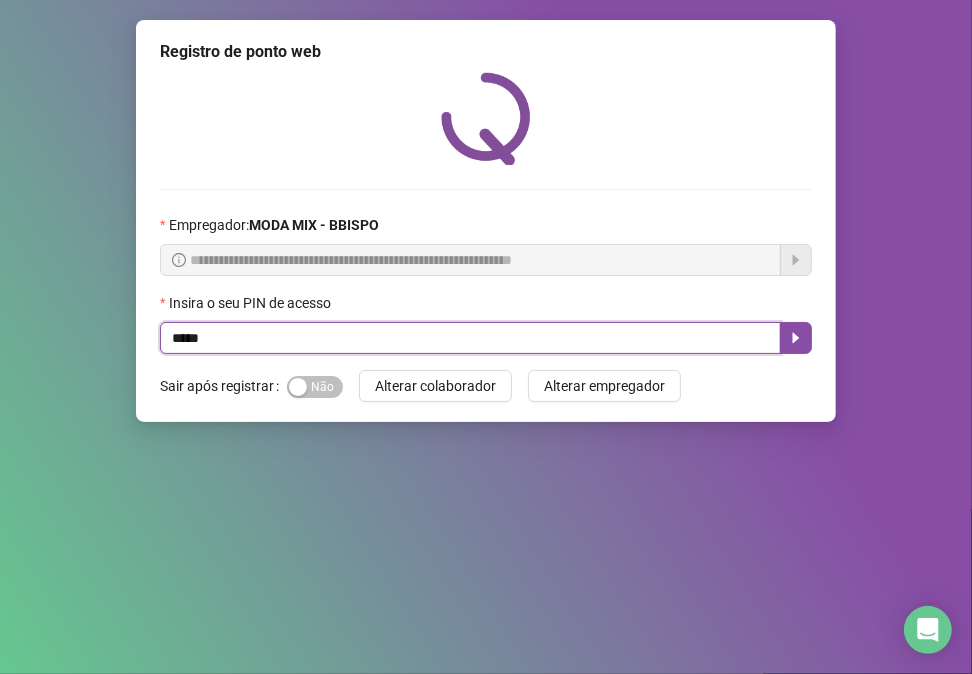 type on "*****" 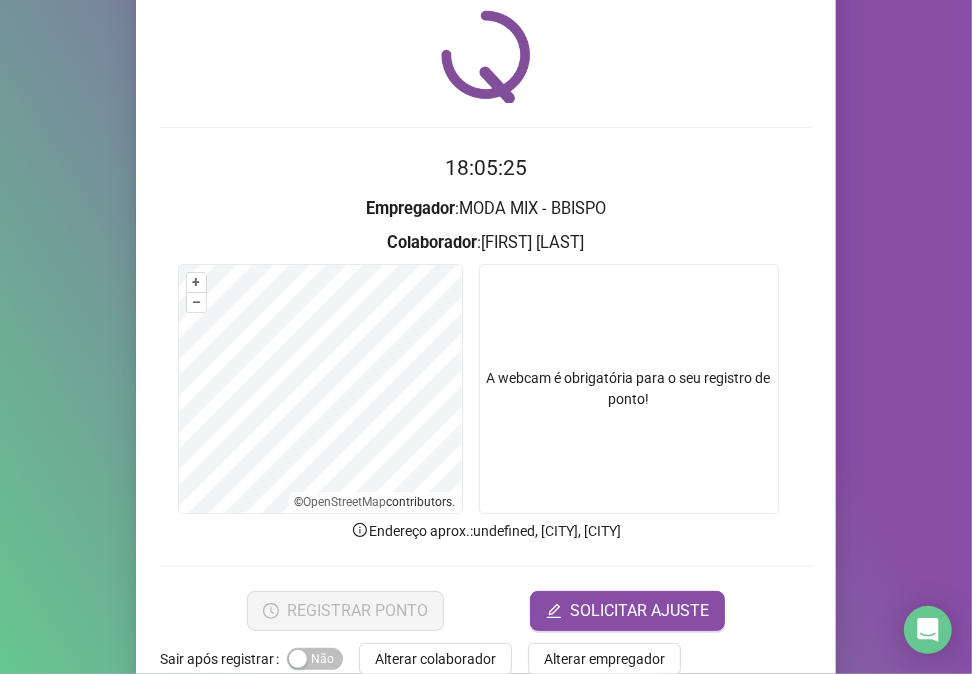 scroll, scrollTop: 105, scrollLeft: 0, axis: vertical 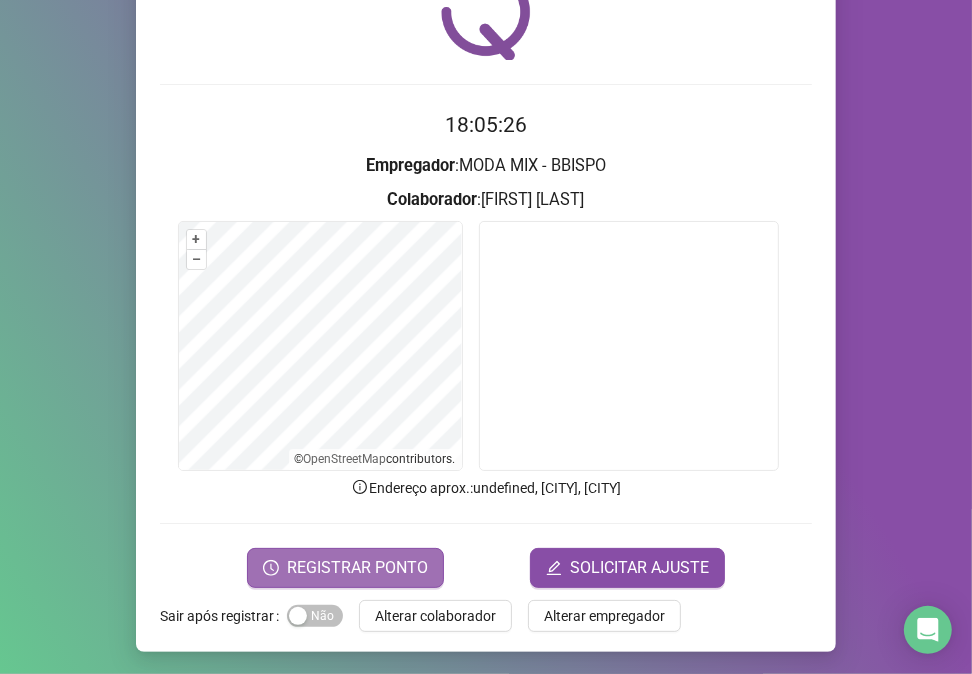 click on "REGISTRAR PONTO" at bounding box center (357, 568) 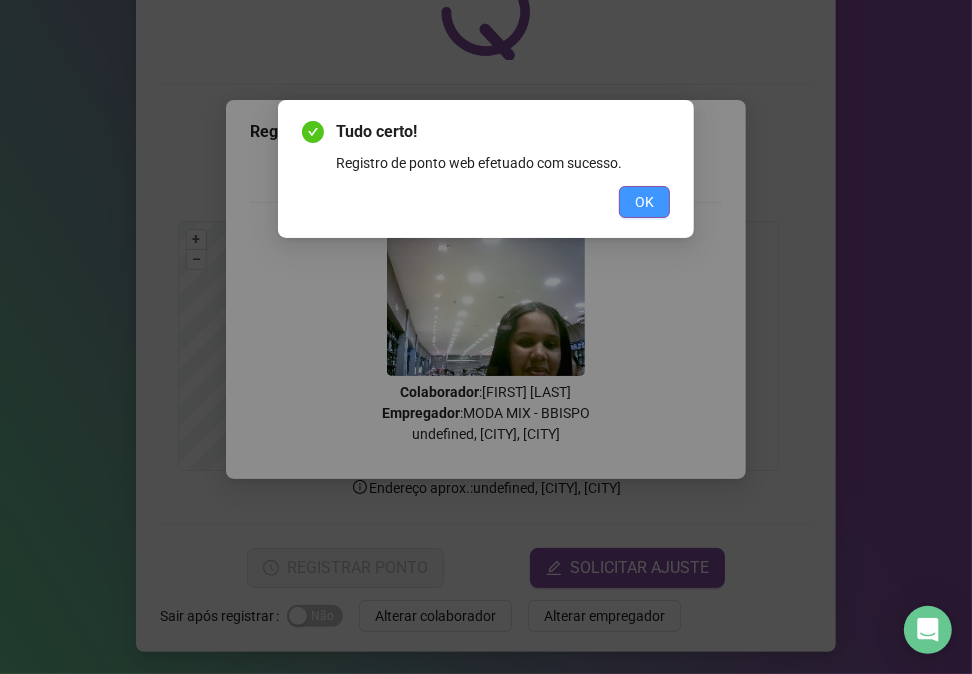 drag, startPoint x: 655, startPoint y: 165, endPoint x: 655, endPoint y: 193, distance: 28 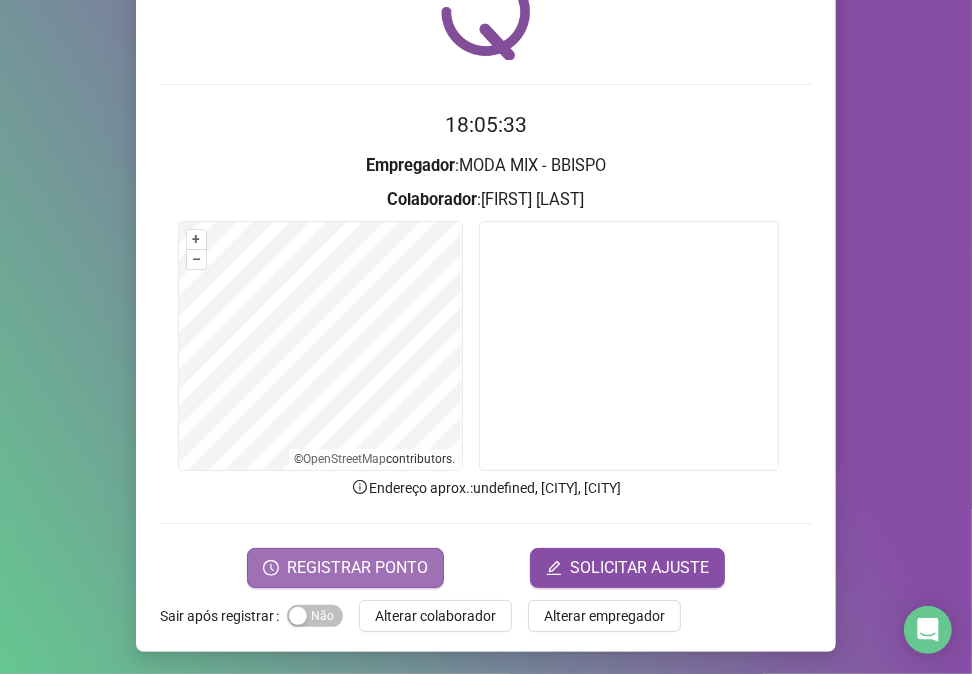 click on "REGISTRAR PONTO" at bounding box center [357, 568] 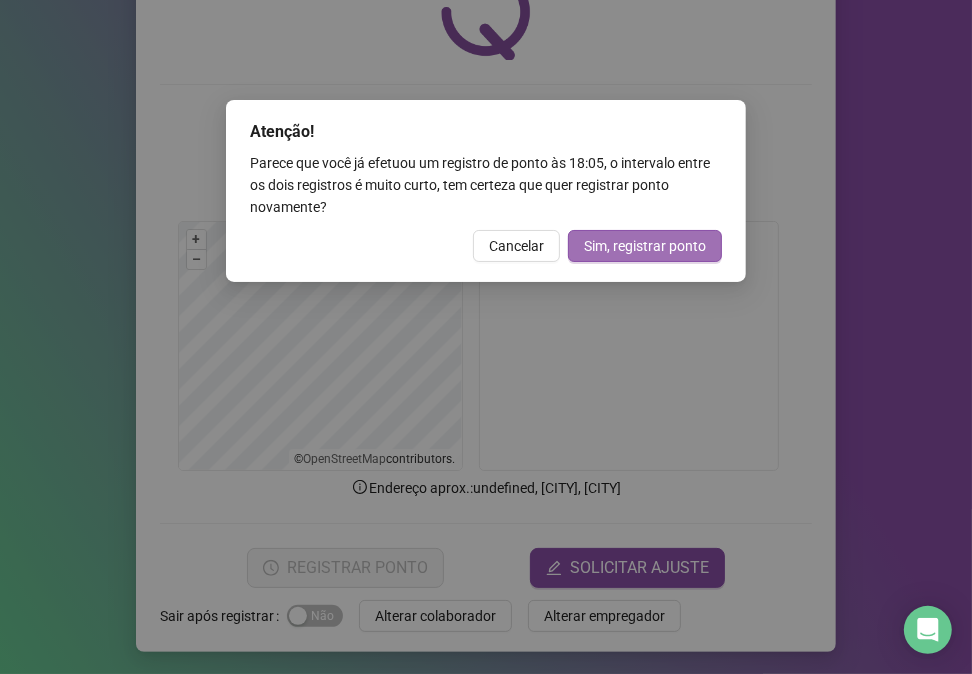 click on "Sim, registrar ponto" at bounding box center [645, 246] 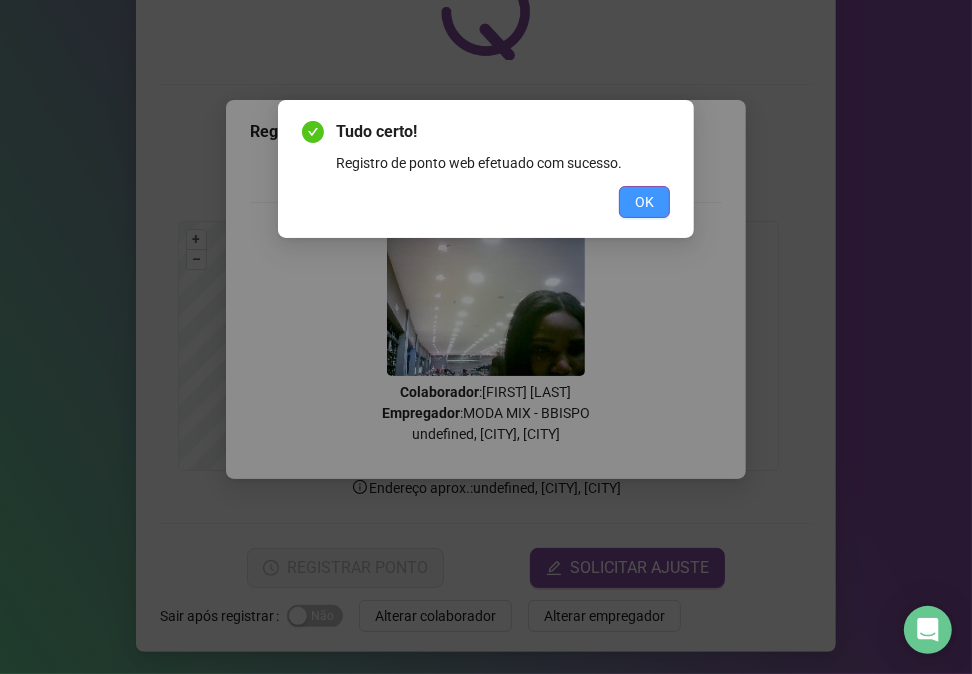 click on "OK" at bounding box center (644, 202) 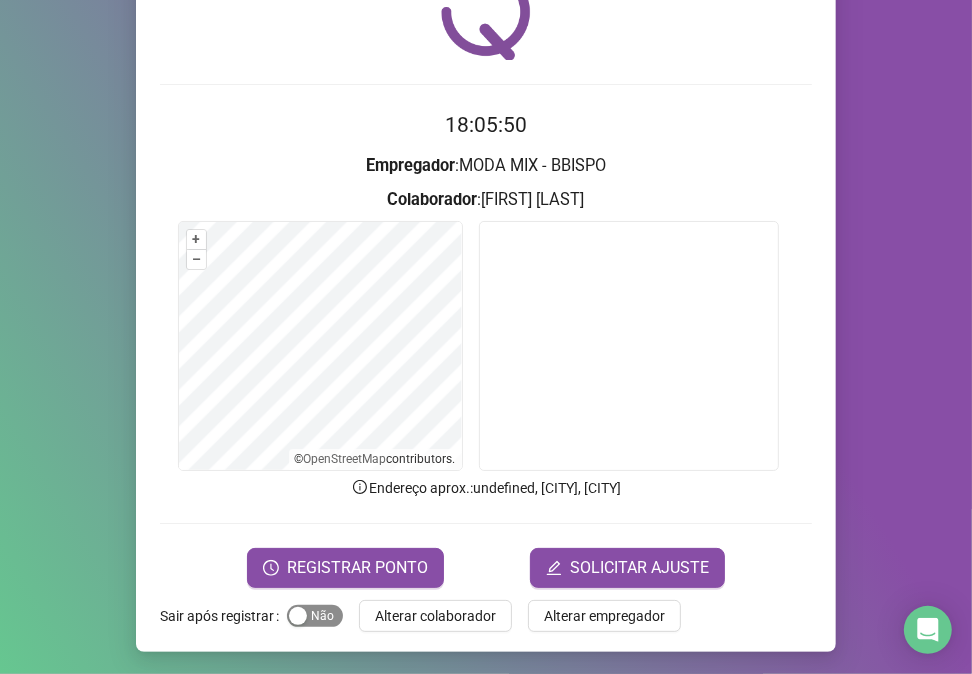 click on "Sim Não" at bounding box center (315, 616) 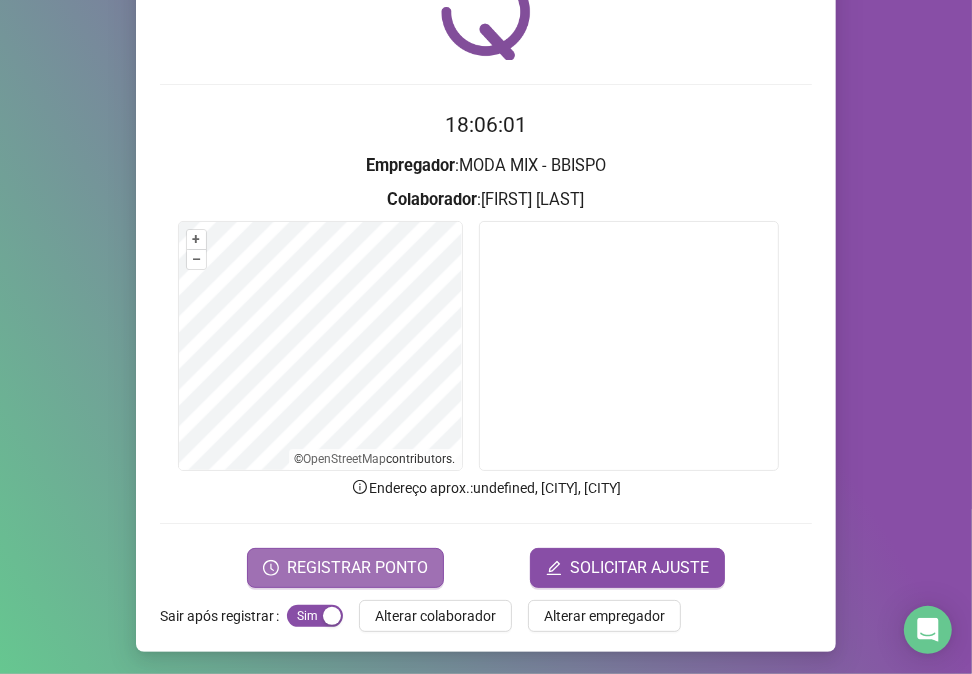 click on "REGISTRAR PONTO" at bounding box center [357, 568] 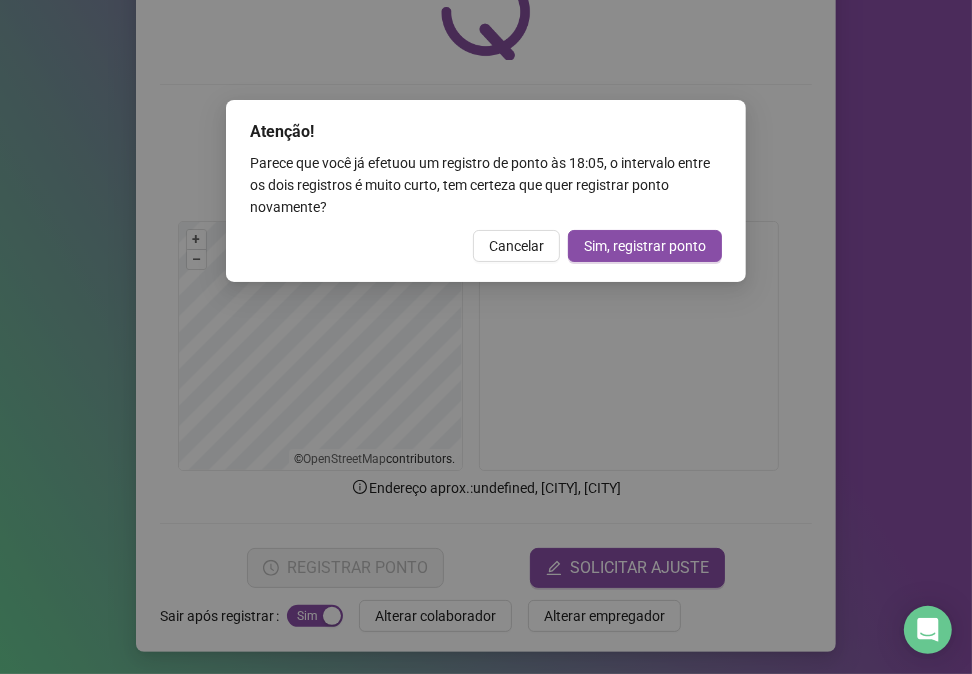 click on "Sim, registrar ponto" at bounding box center [645, 246] 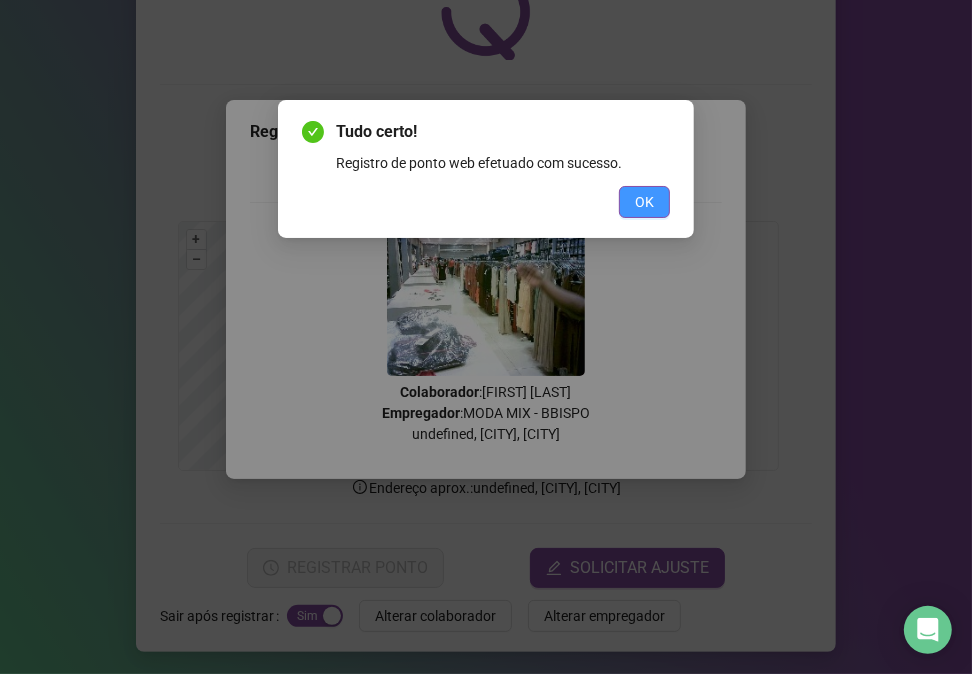 click on "OK" at bounding box center (644, 202) 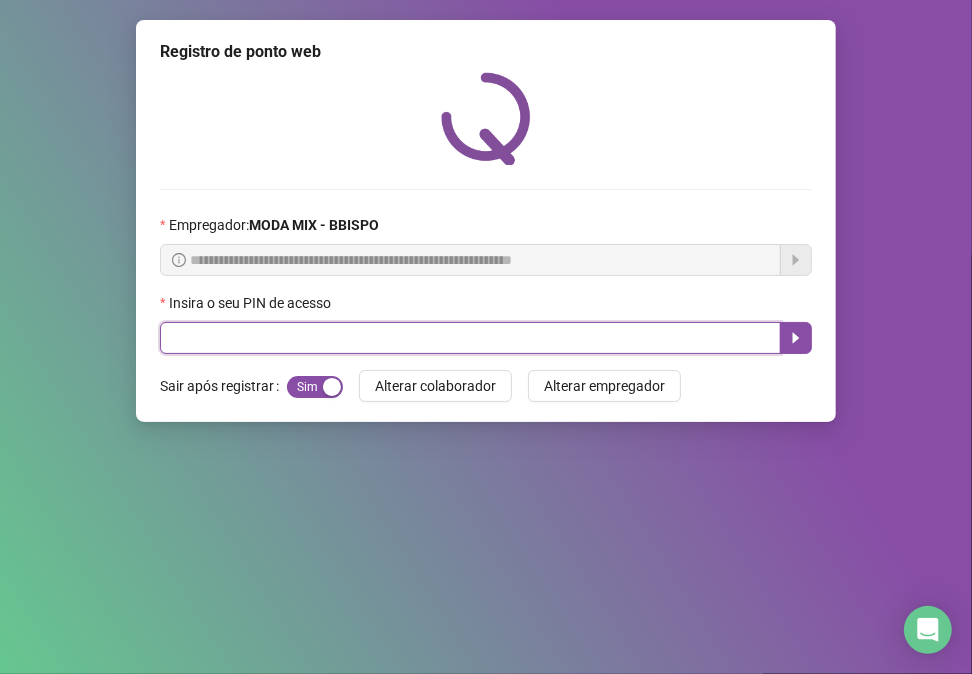 click at bounding box center (470, 338) 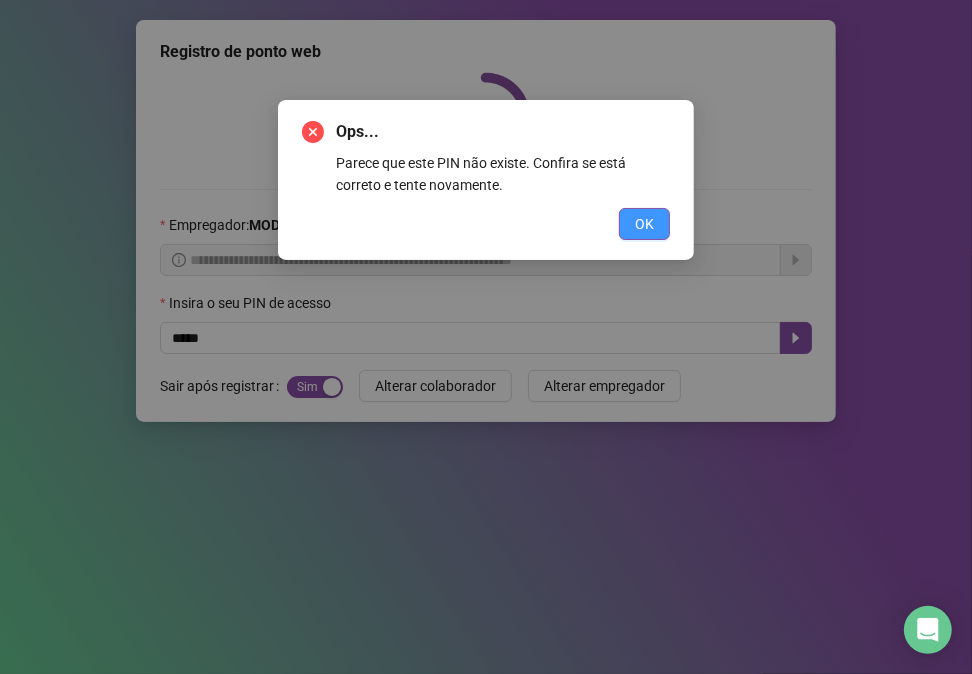 click on "OK" at bounding box center (644, 224) 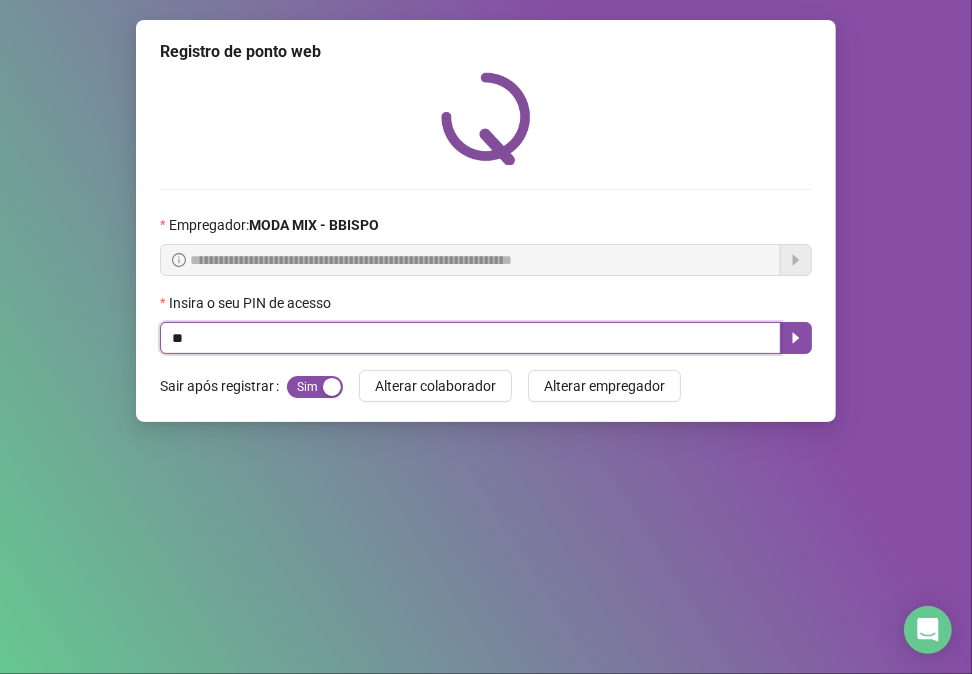 type on "*" 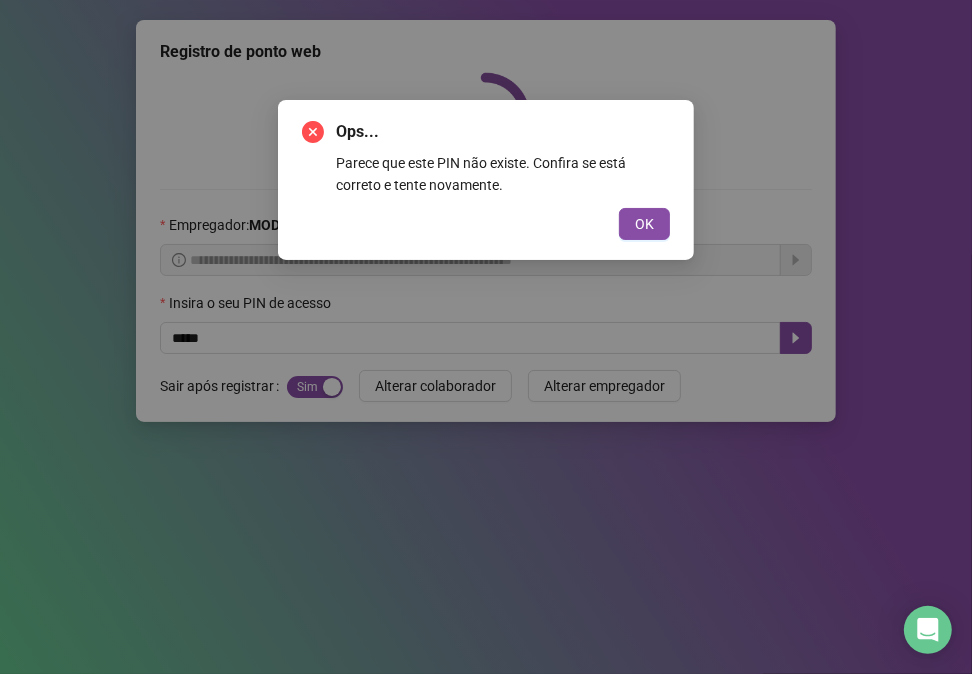 click on "OK" at bounding box center [644, 224] 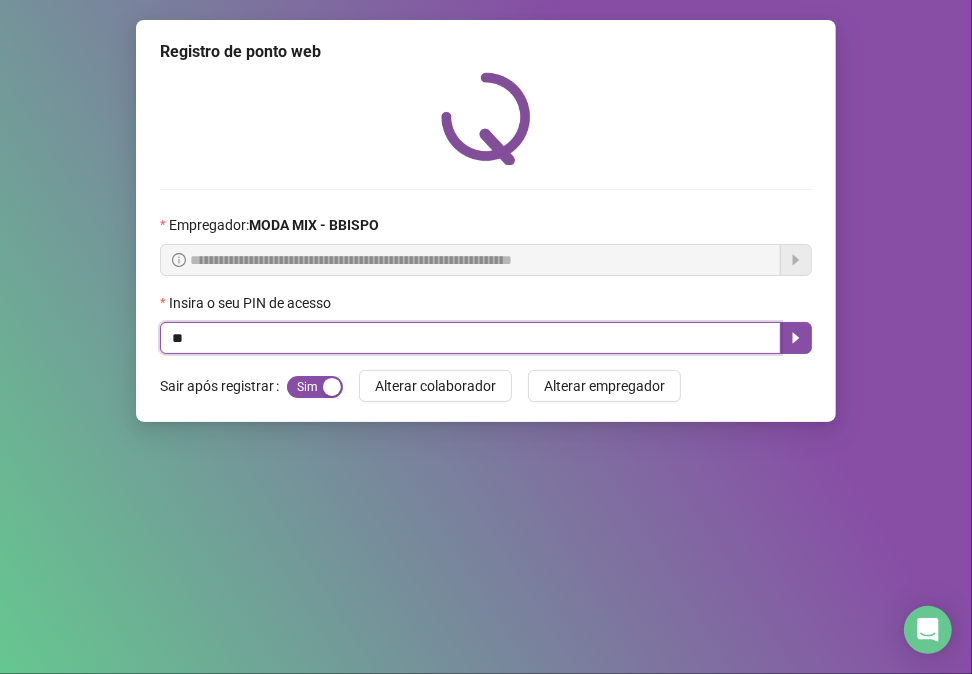 type on "*" 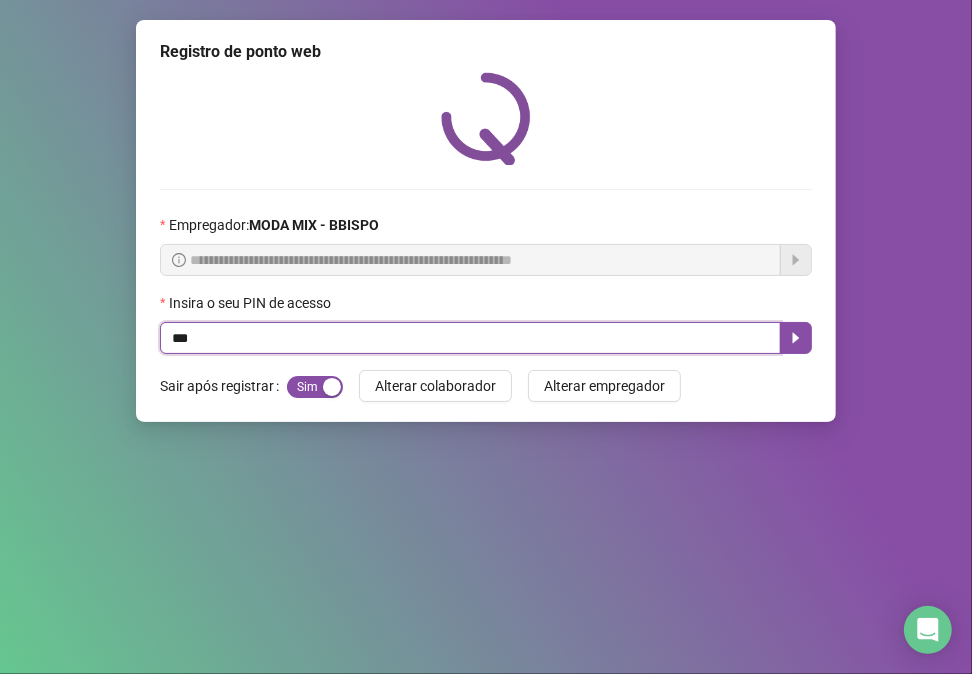 drag, startPoint x: 688, startPoint y: 258, endPoint x: 278, endPoint y: 341, distance: 418.31686 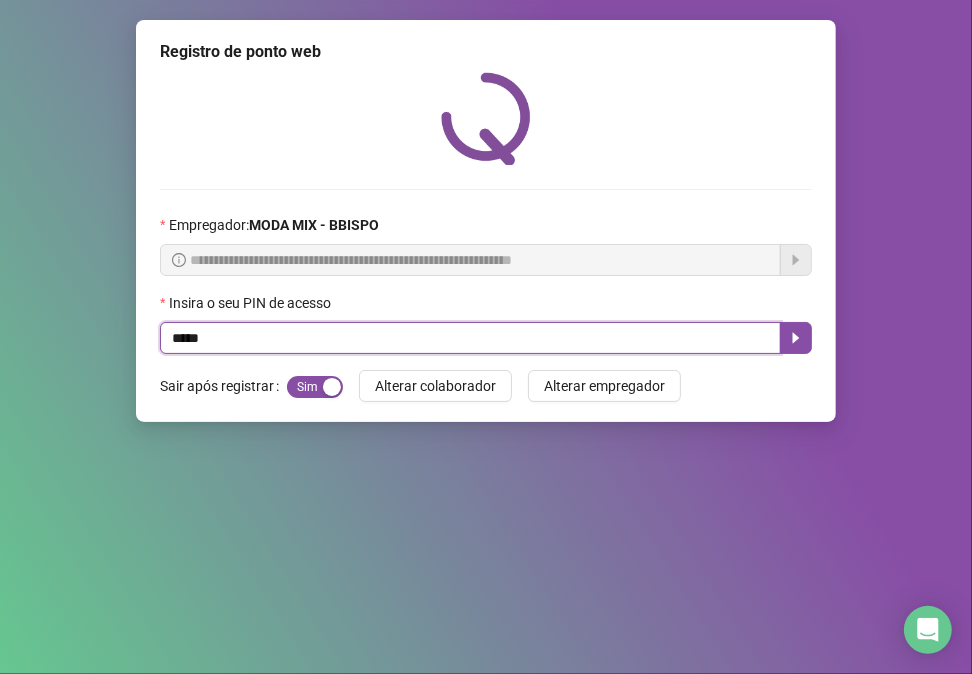 type on "*****" 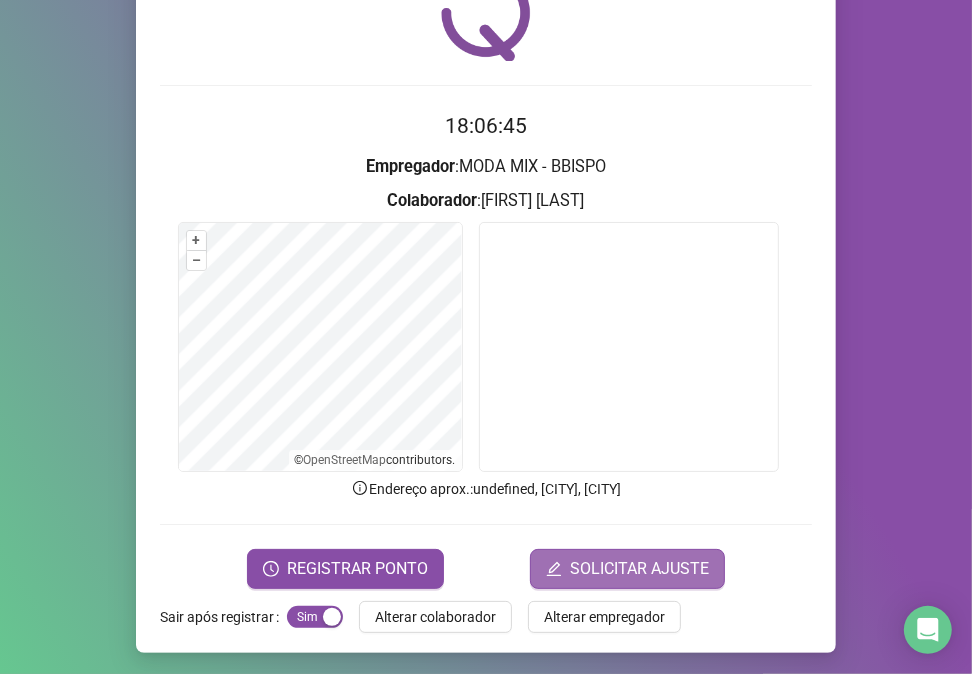 scroll, scrollTop: 105, scrollLeft: 0, axis: vertical 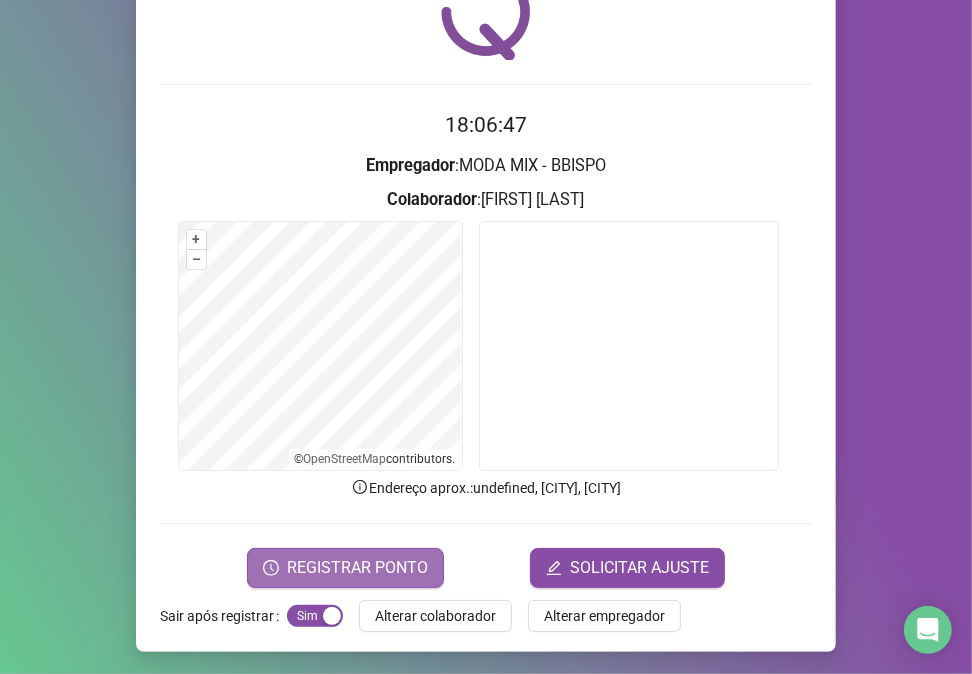 click on "REGISTRAR PONTO" at bounding box center (357, 568) 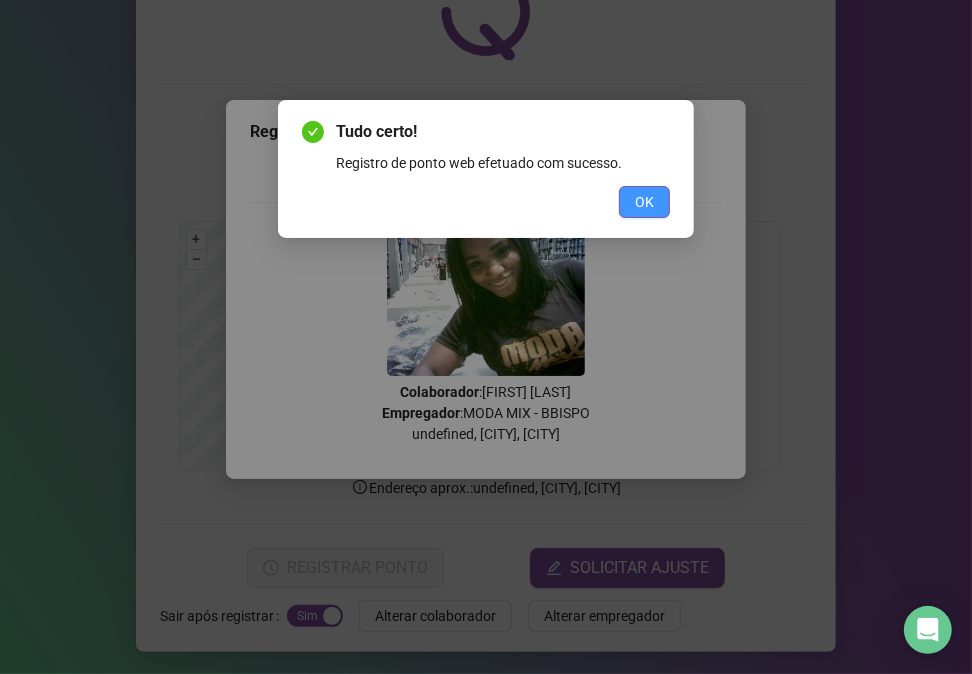 click on "OK" at bounding box center (644, 202) 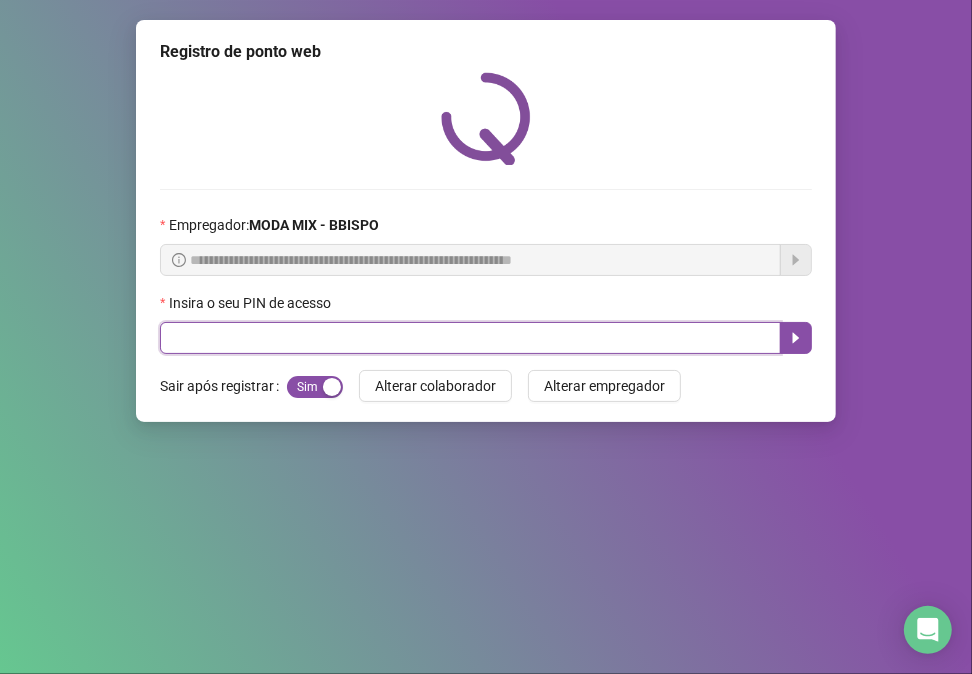 click at bounding box center (470, 338) 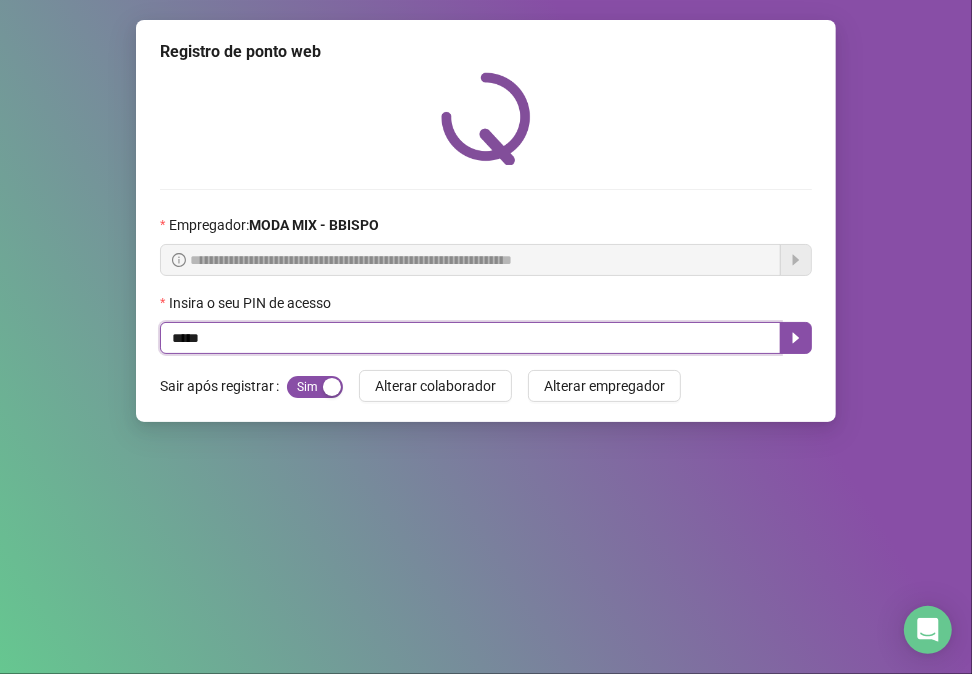 type on "*****" 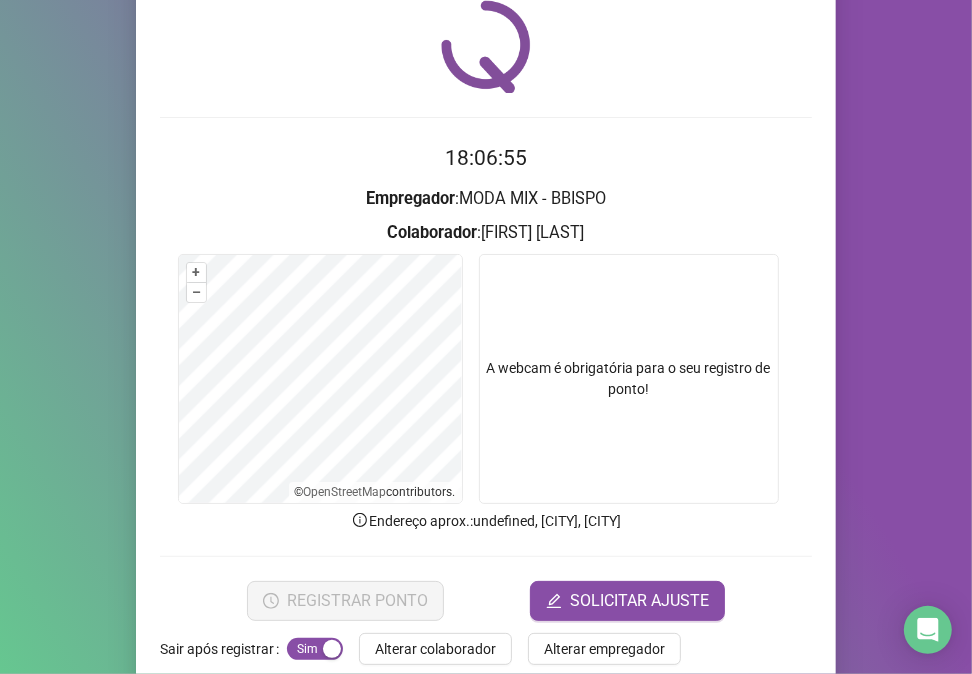 scroll, scrollTop: 105, scrollLeft: 0, axis: vertical 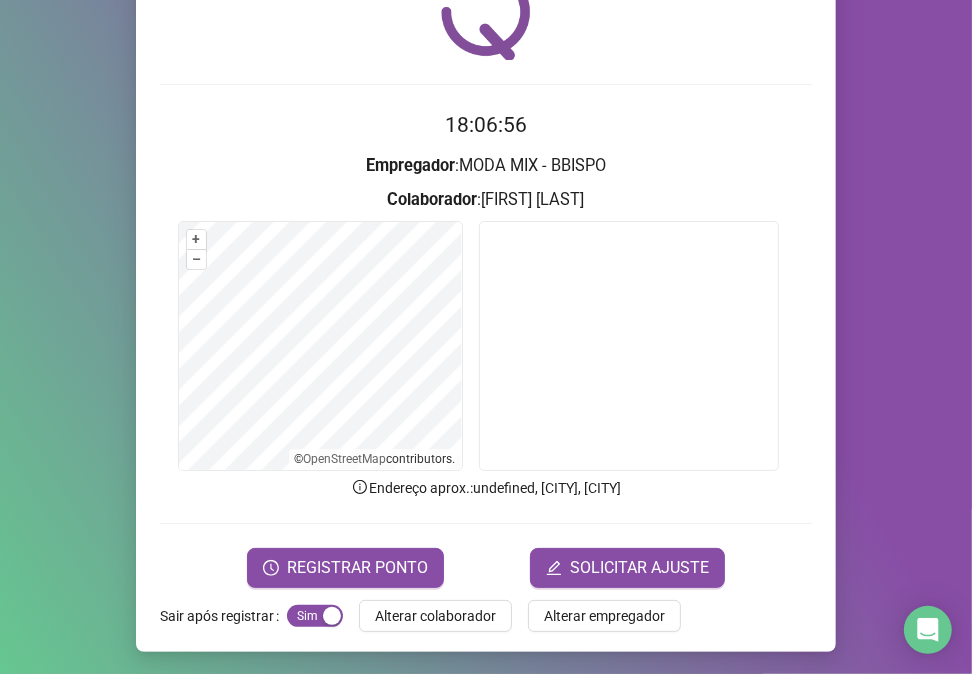 drag, startPoint x: 370, startPoint y: 560, endPoint x: 396, endPoint y: 544, distance: 30.528675 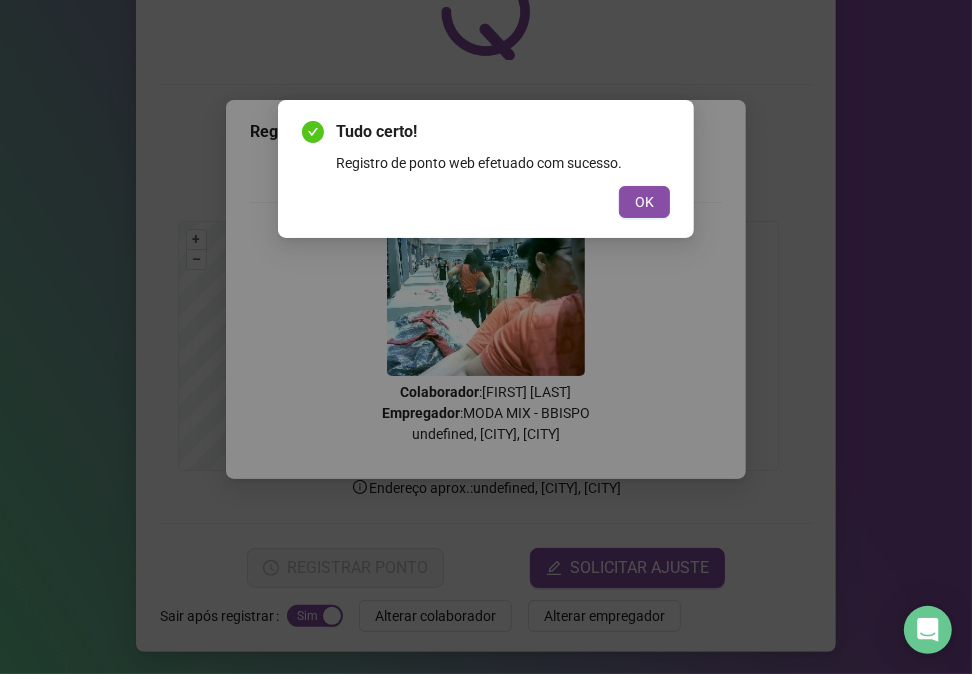 click on "Tudo certo! Registro de ponto web efetuado com sucesso. OK" at bounding box center (486, 169) 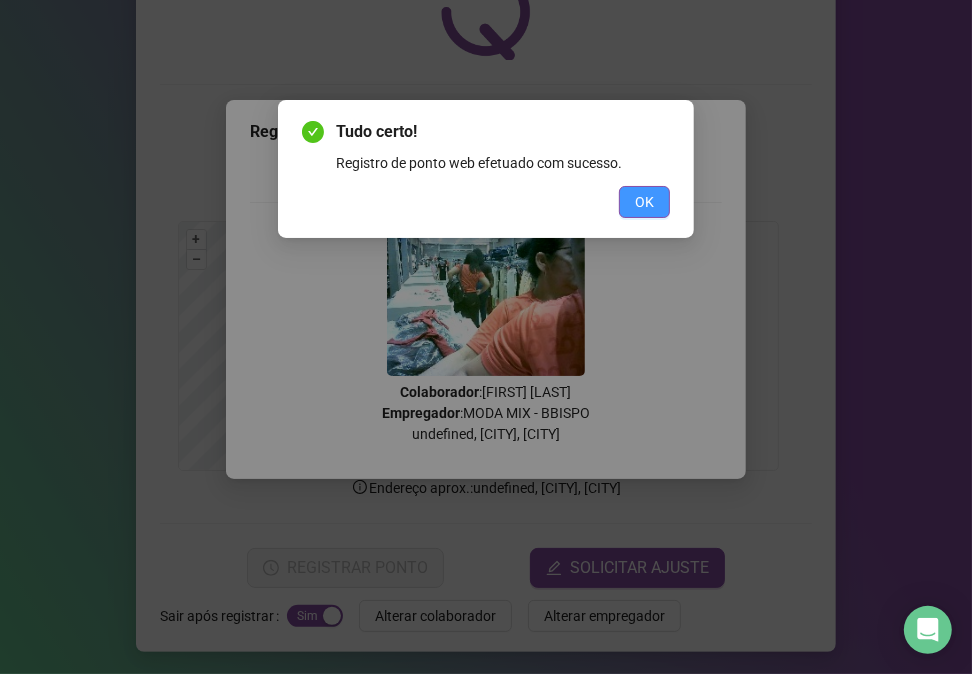click on "OK" at bounding box center (644, 202) 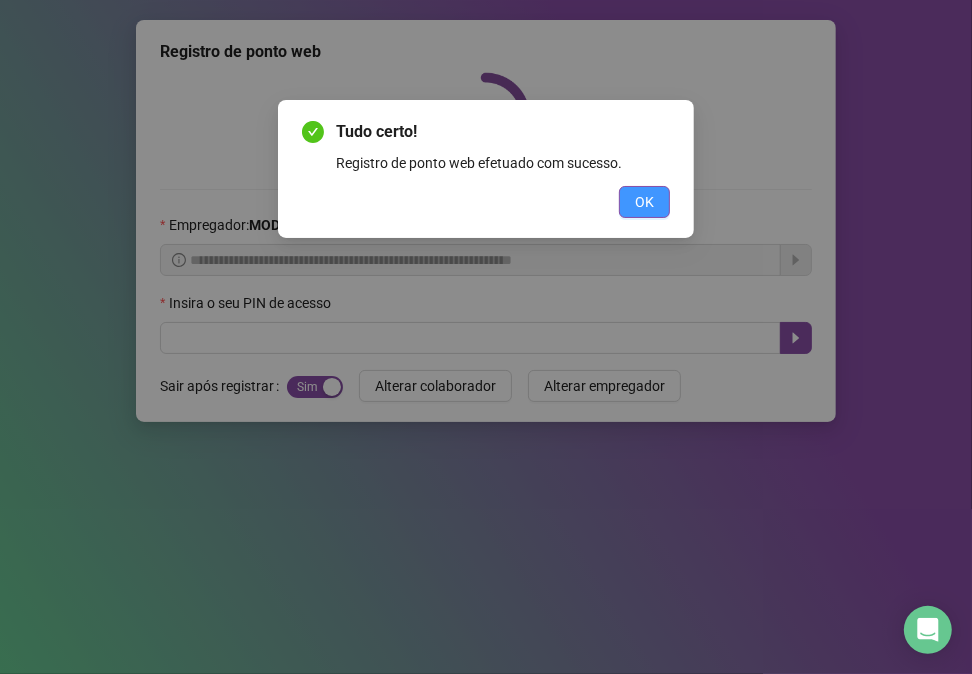 scroll, scrollTop: 0, scrollLeft: 0, axis: both 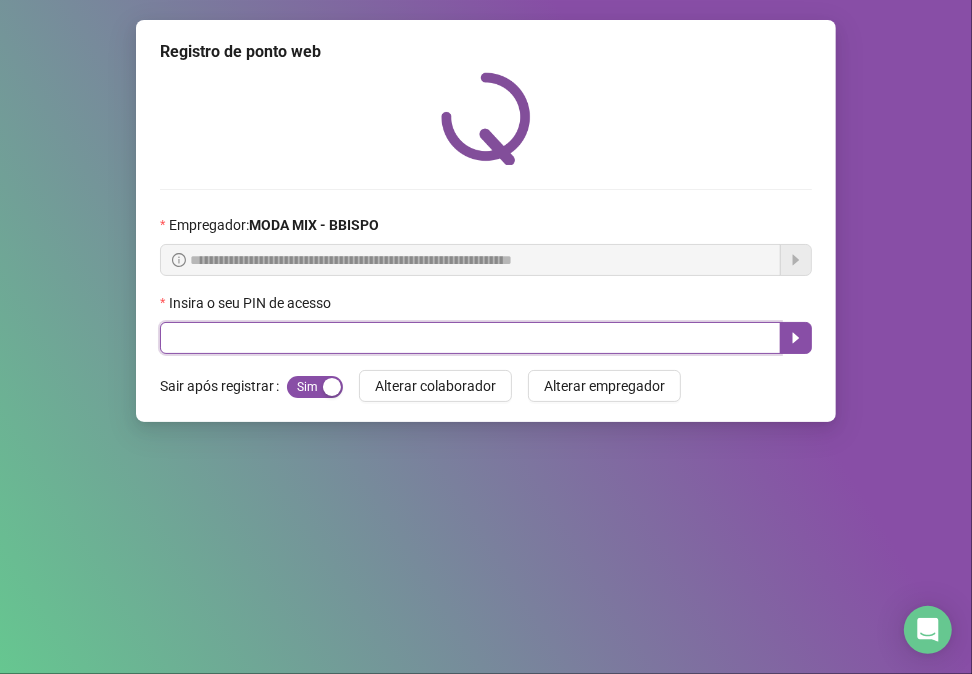 drag, startPoint x: 401, startPoint y: 258, endPoint x: 391, endPoint y: 337, distance: 79.630394 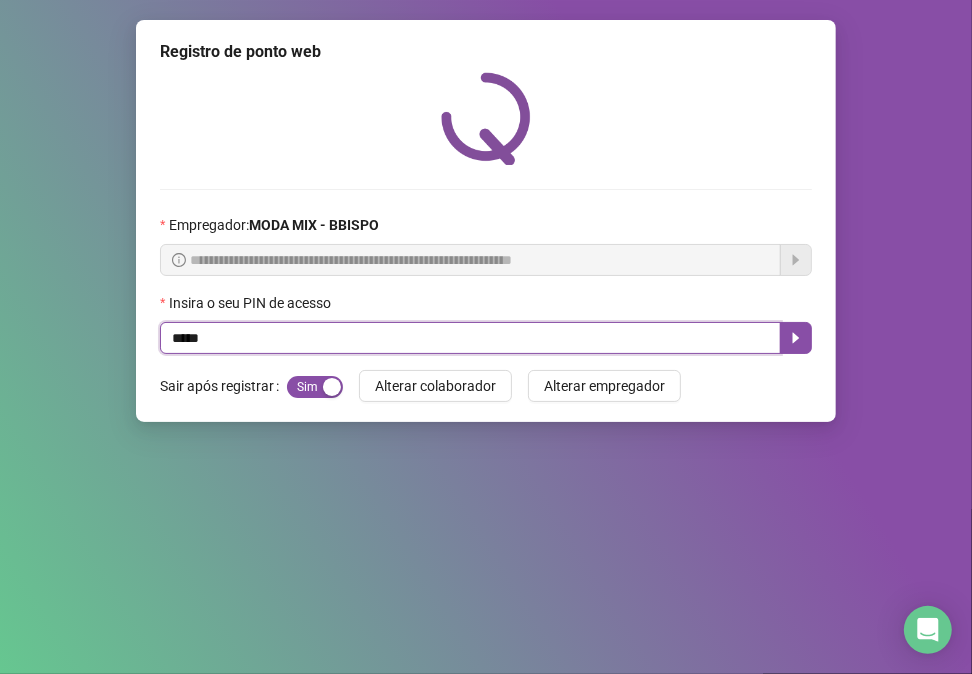 type on "*****" 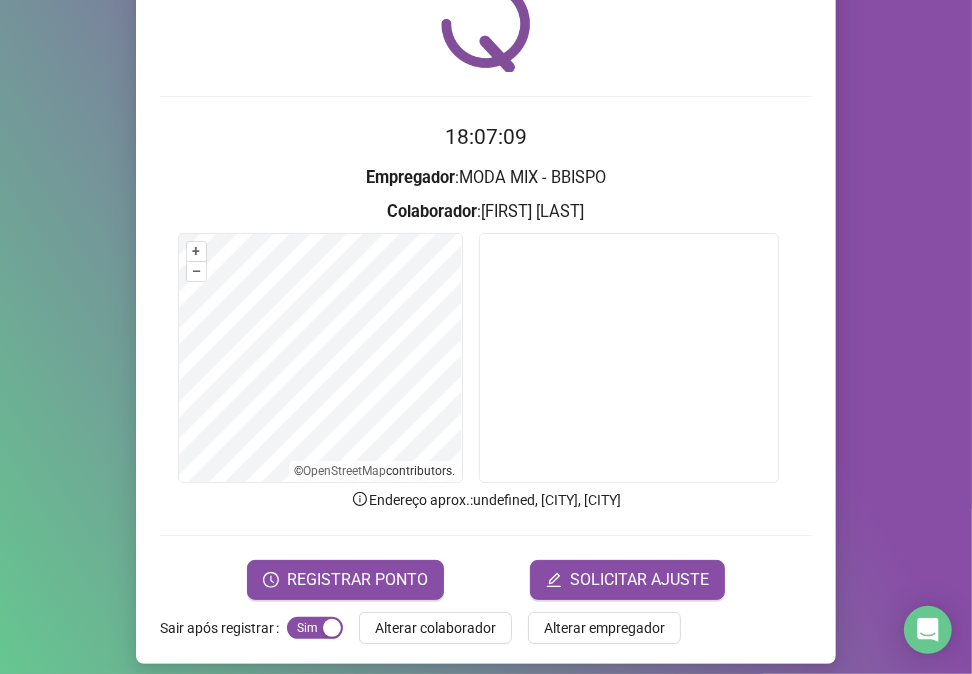 scroll, scrollTop: 105, scrollLeft: 0, axis: vertical 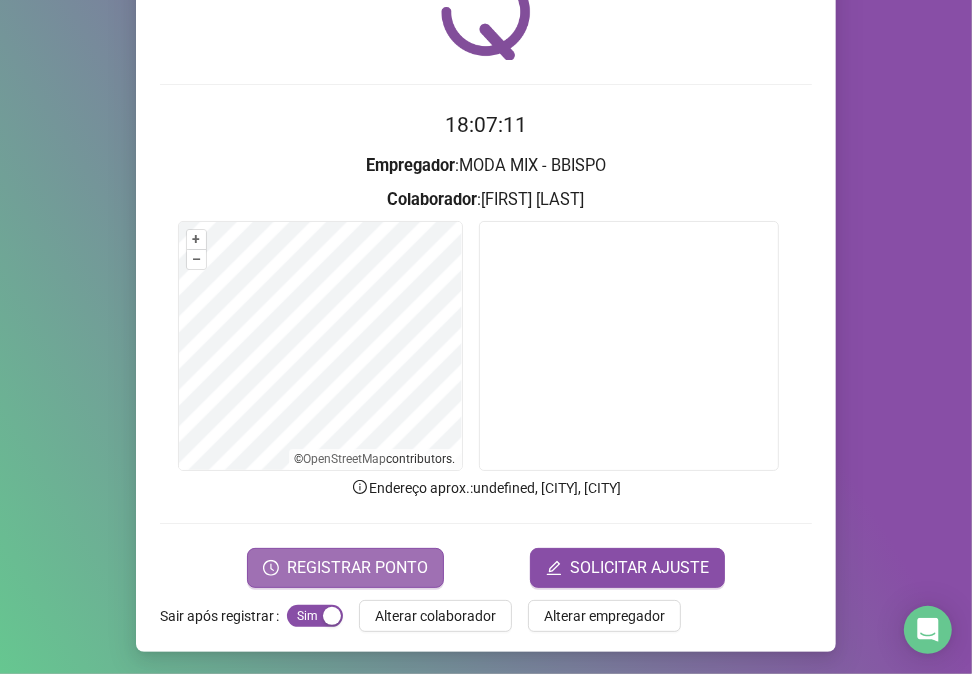 click on "REGISTRAR PONTO" at bounding box center (345, 568) 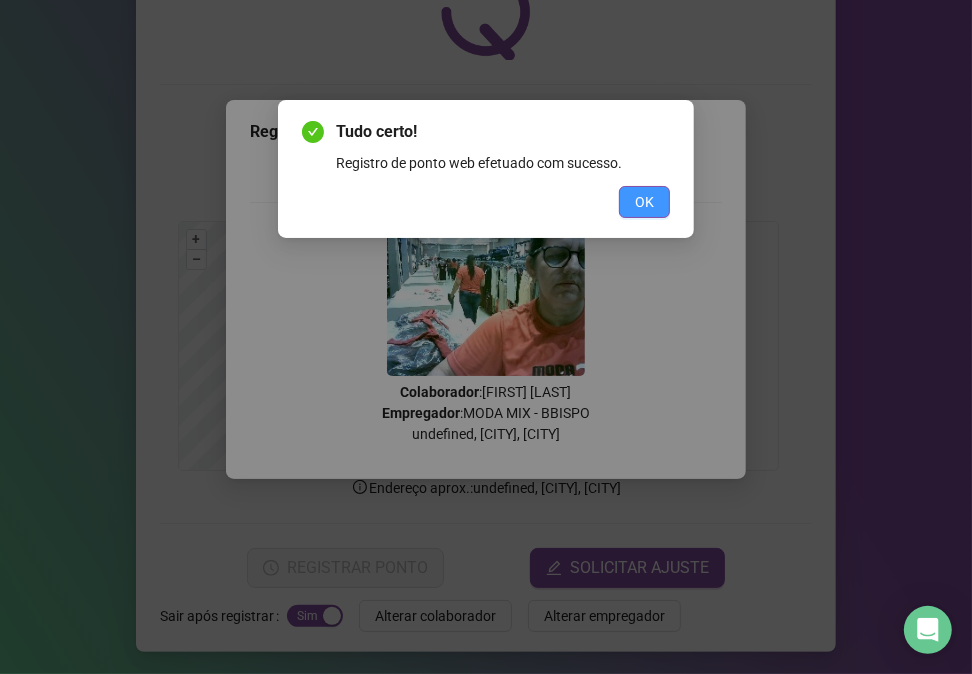 click on "OK" at bounding box center [644, 202] 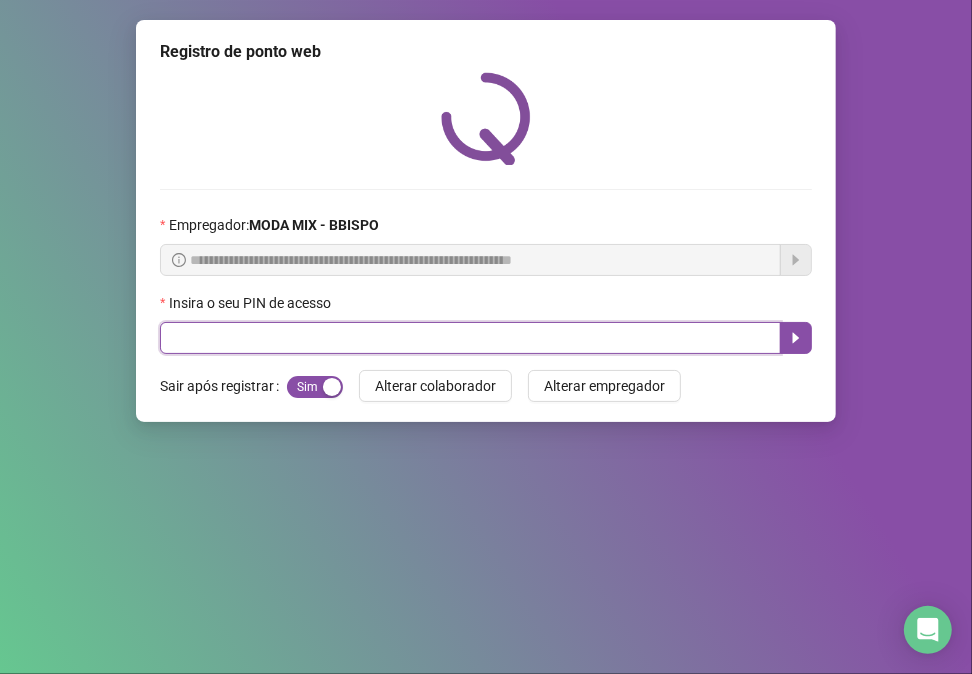 click at bounding box center (470, 338) 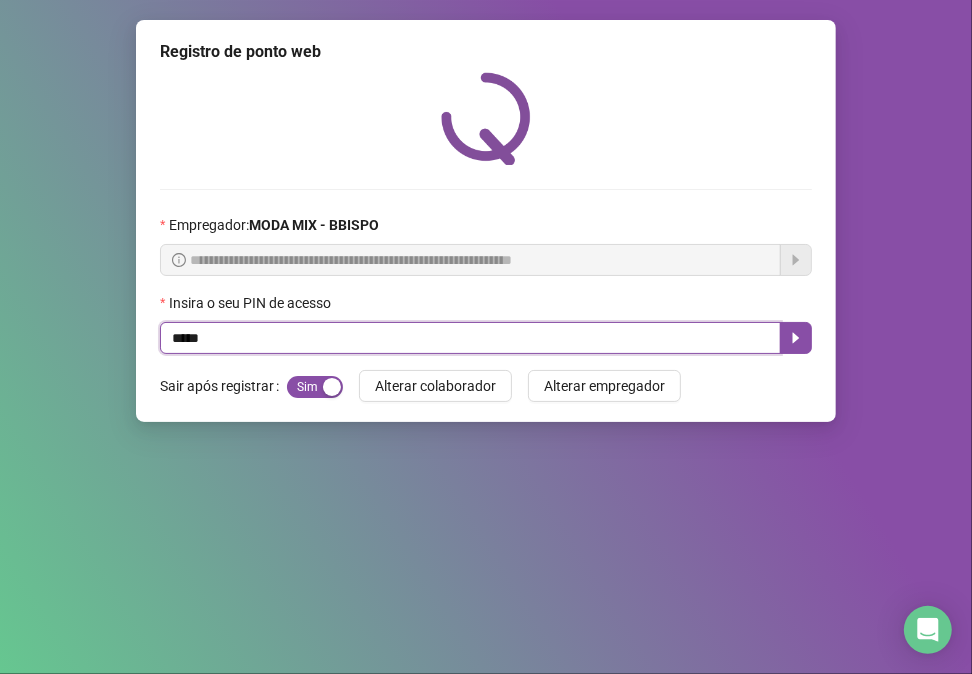 type on "*****" 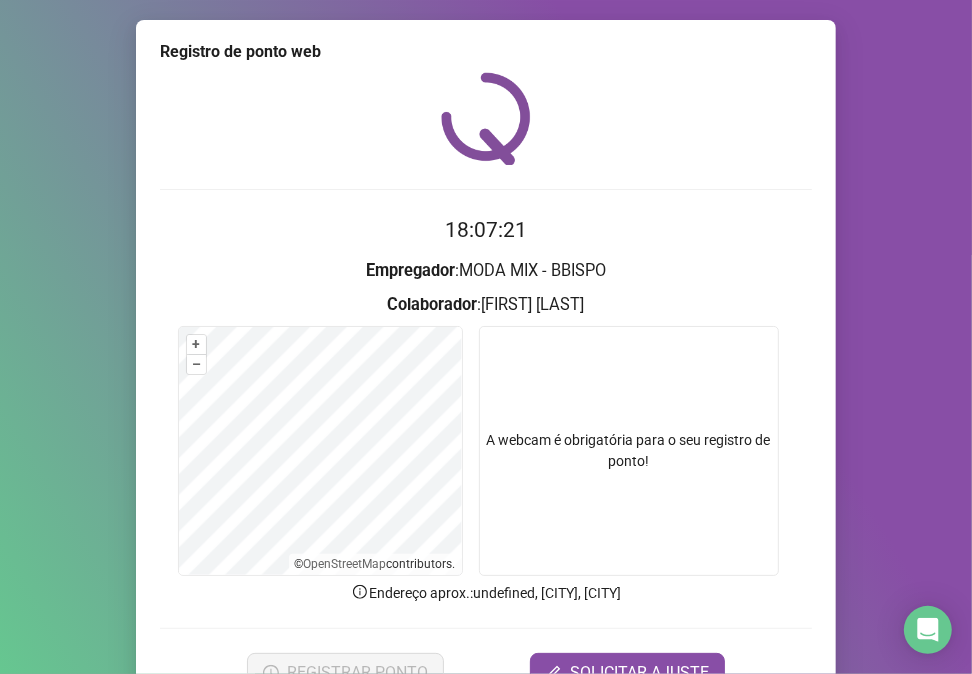 scroll, scrollTop: 105, scrollLeft: 0, axis: vertical 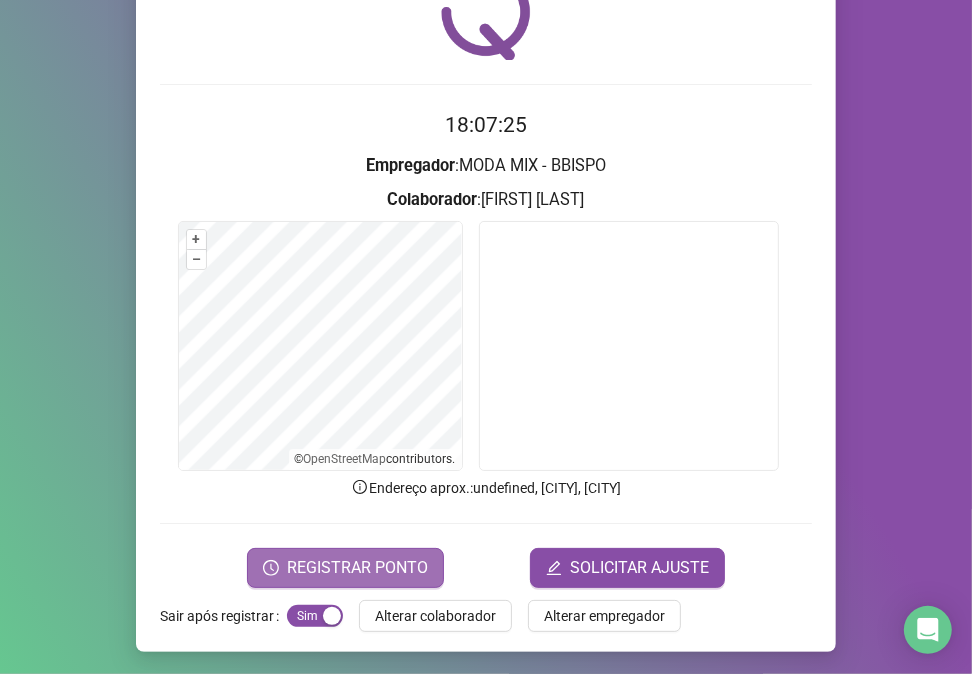 click on "REGISTRAR PONTO" at bounding box center (357, 568) 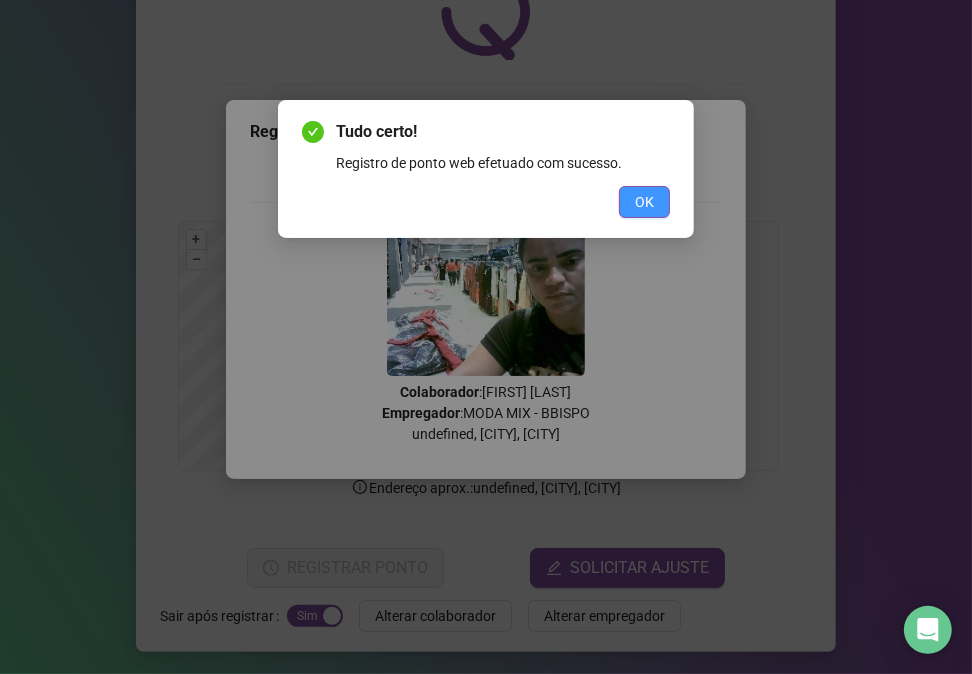 click on "OK" at bounding box center (644, 202) 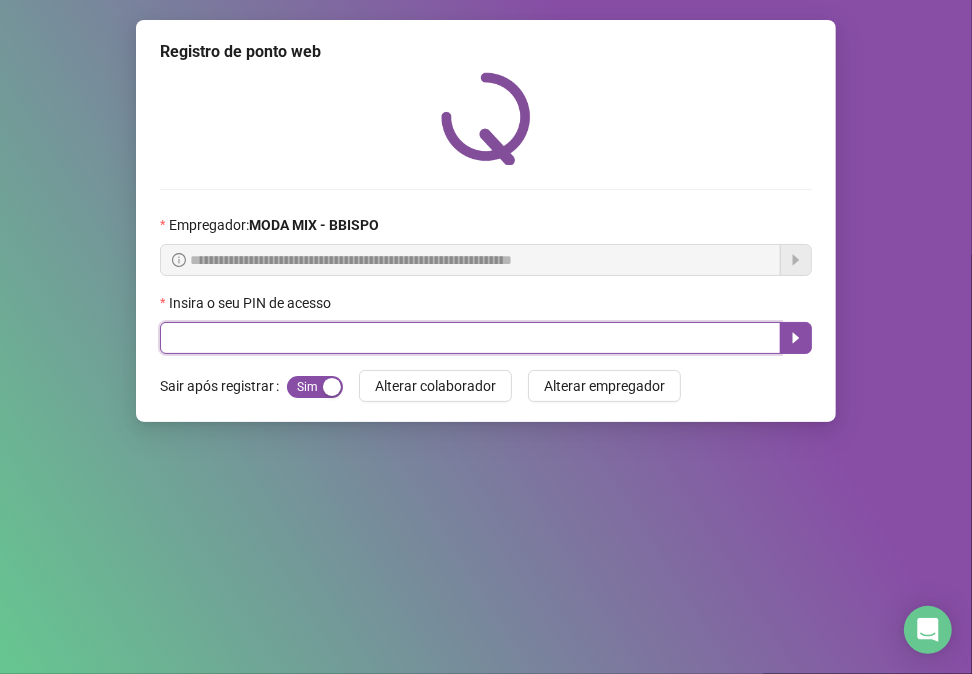 click at bounding box center [470, 338] 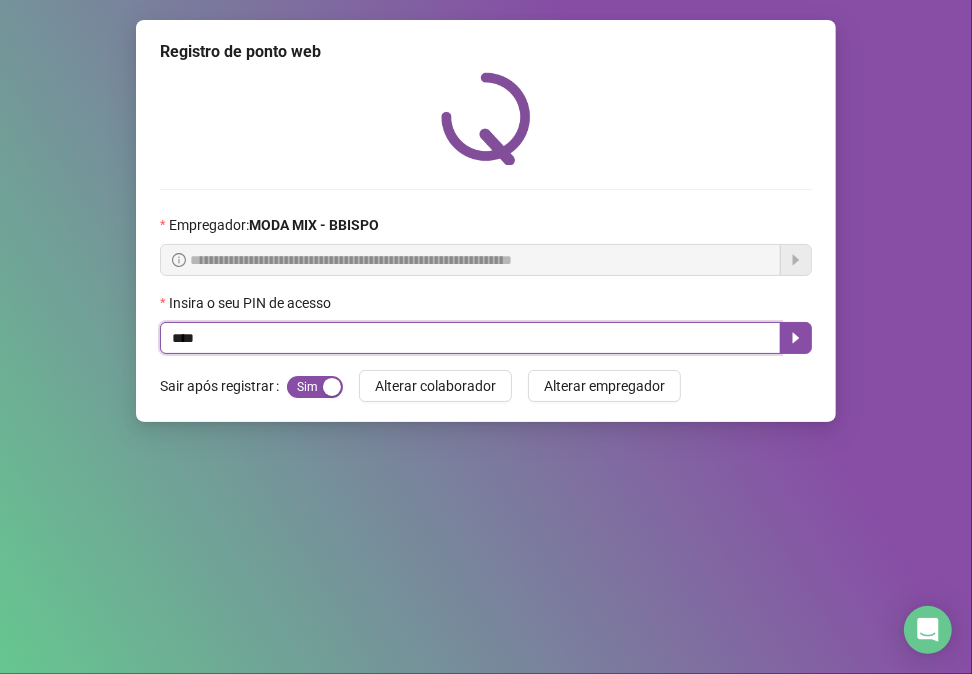 type on "*****" 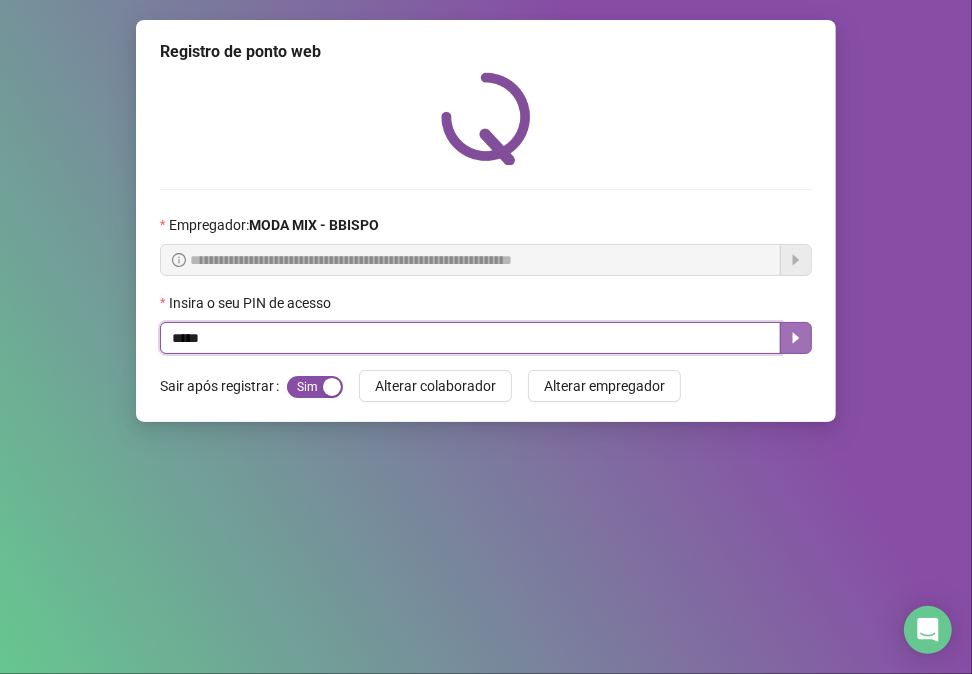 click at bounding box center [796, 338] 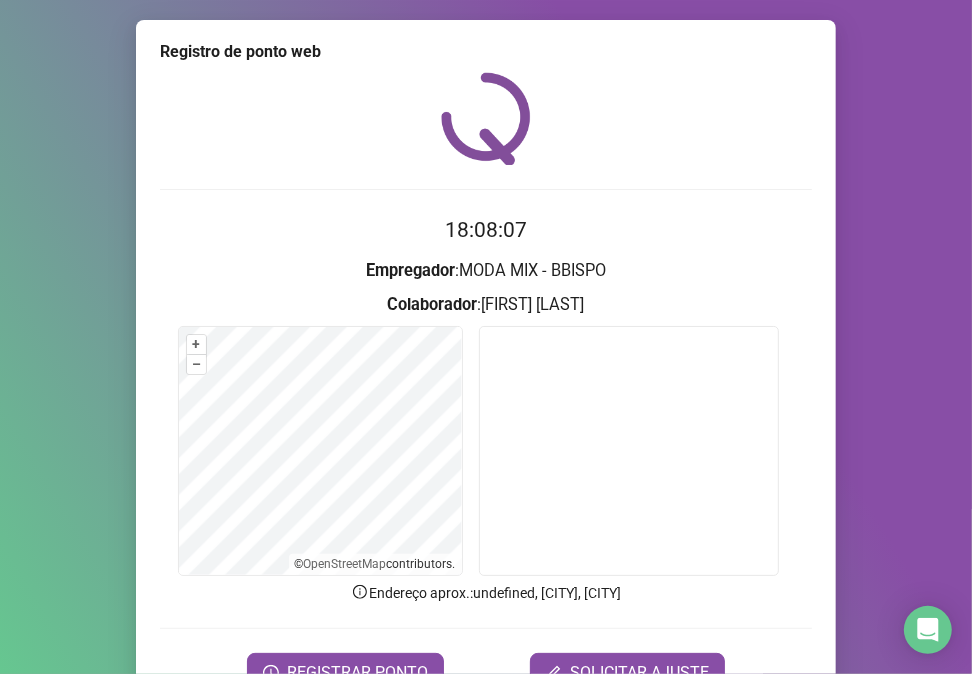click at bounding box center [486, 118] 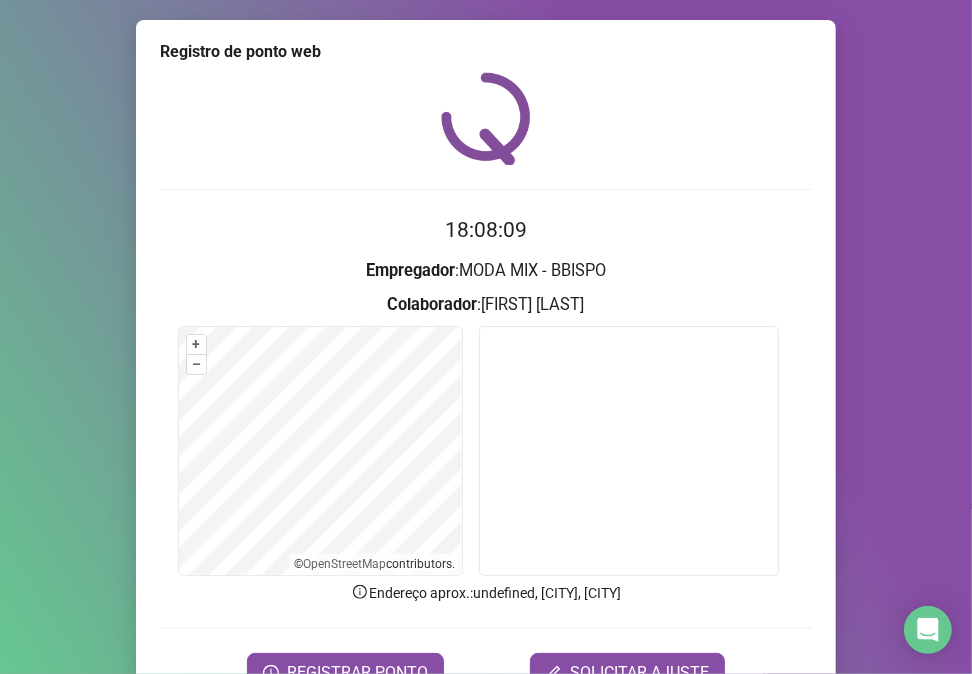 drag, startPoint x: 514, startPoint y: 575, endPoint x: 532, endPoint y: 524, distance: 54.08327 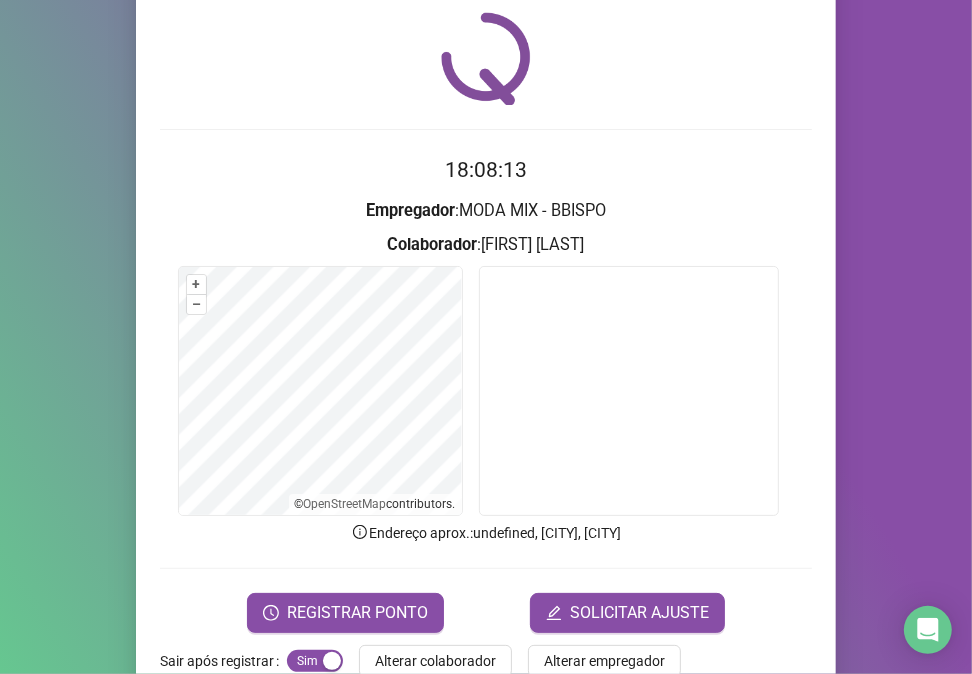 scroll, scrollTop: 105, scrollLeft: 0, axis: vertical 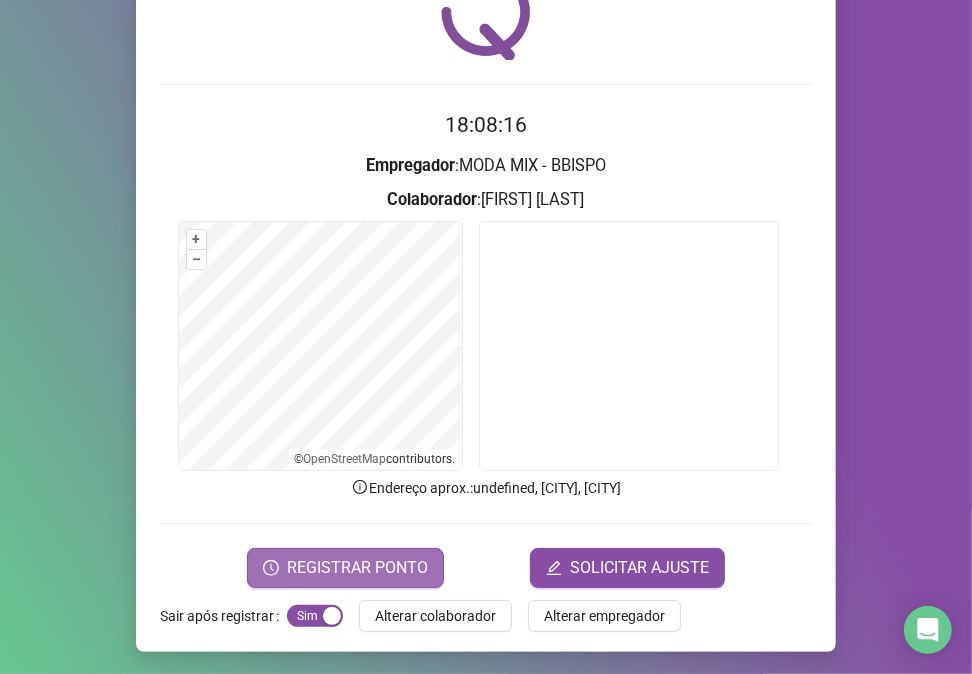 click on "REGISTRAR PONTO" at bounding box center [345, 568] 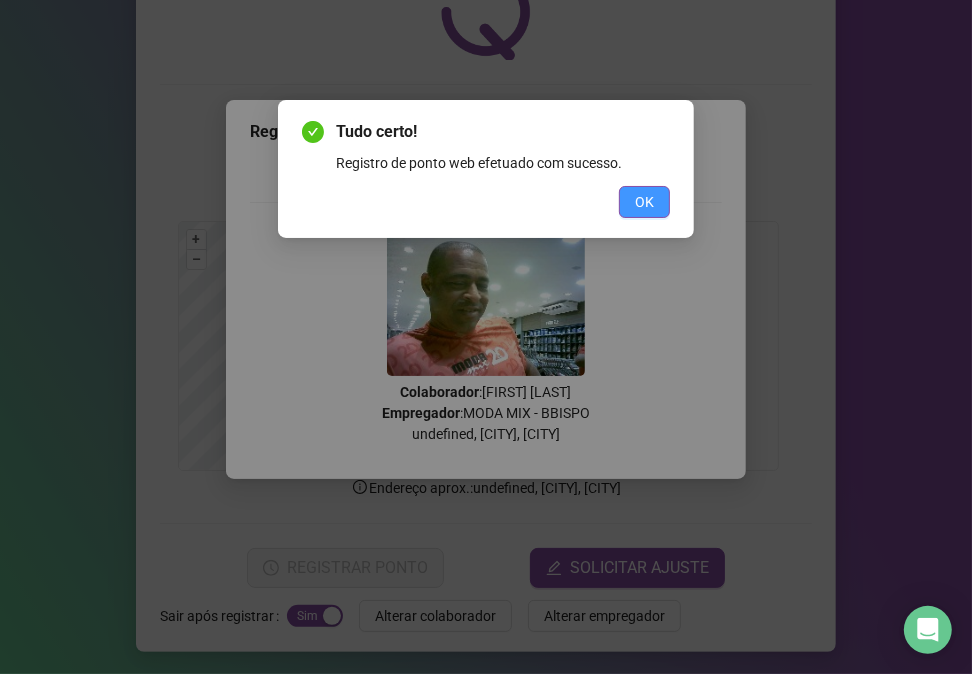 click on "OK" at bounding box center [644, 202] 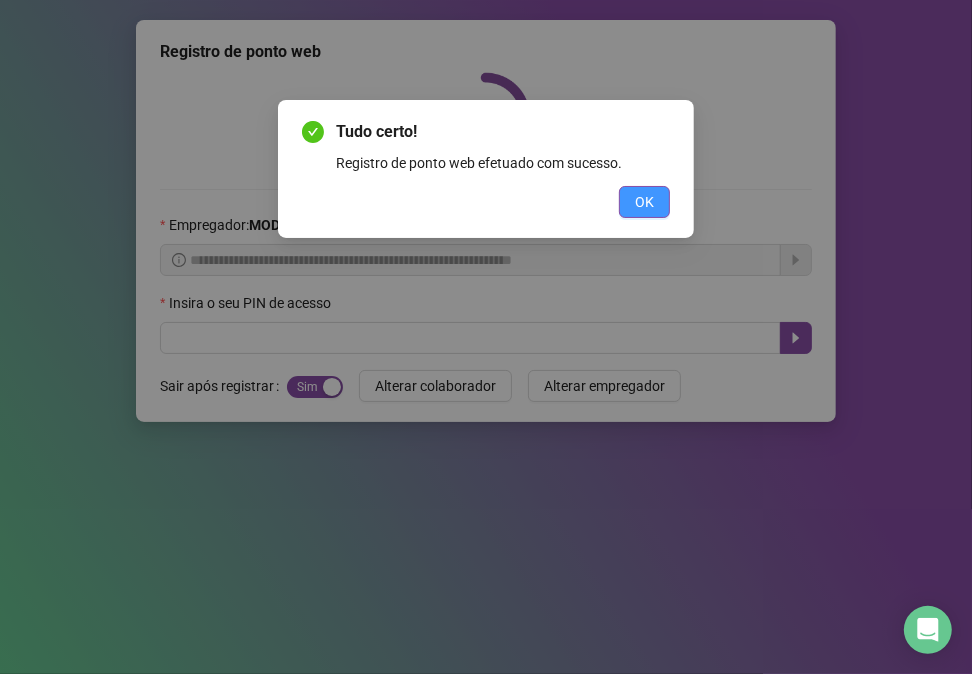 scroll, scrollTop: 0, scrollLeft: 0, axis: both 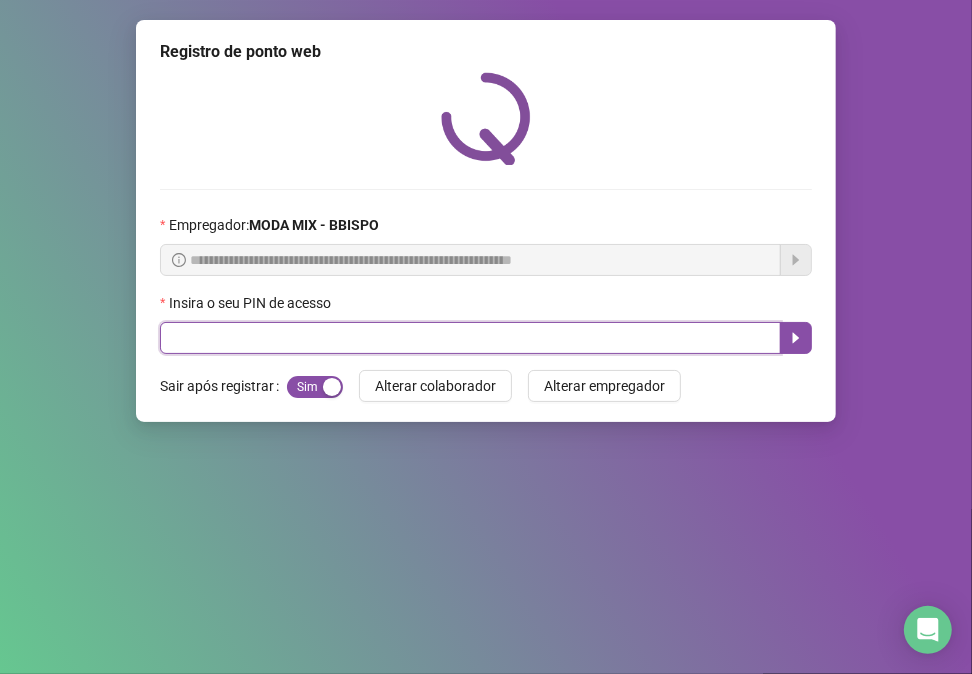 click at bounding box center (470, 338) 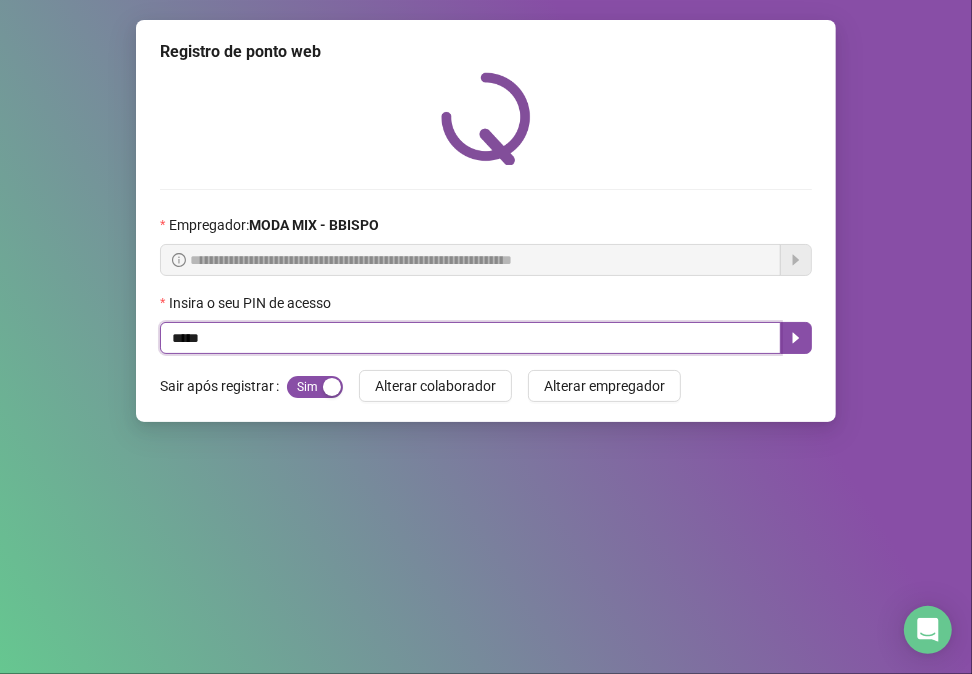 type on "*****" 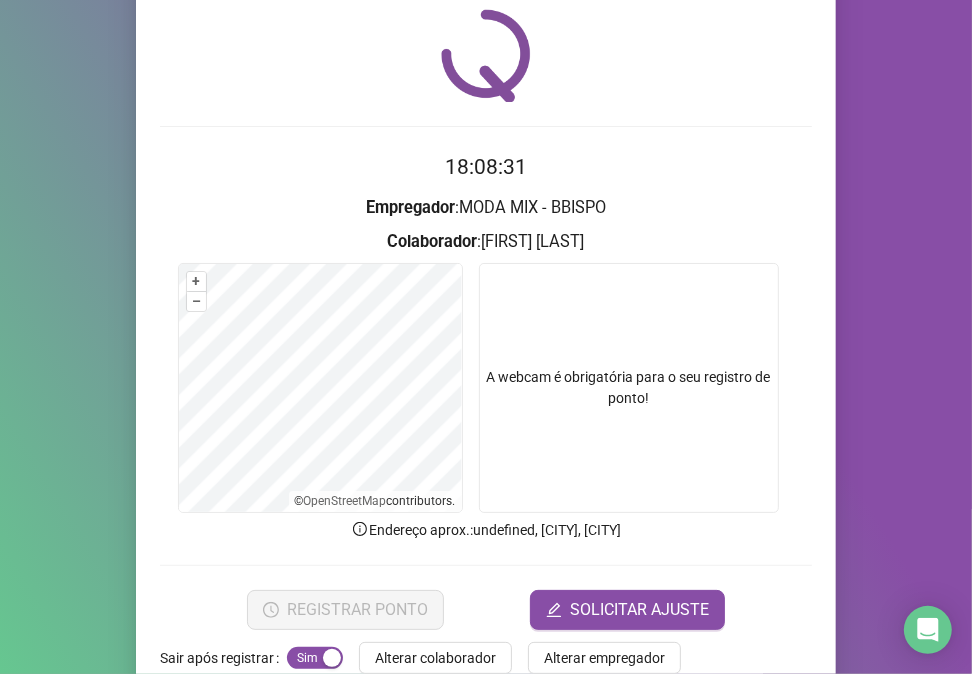 scroll, scrollTop: 105, scrollLeft: 0, axis: vertical 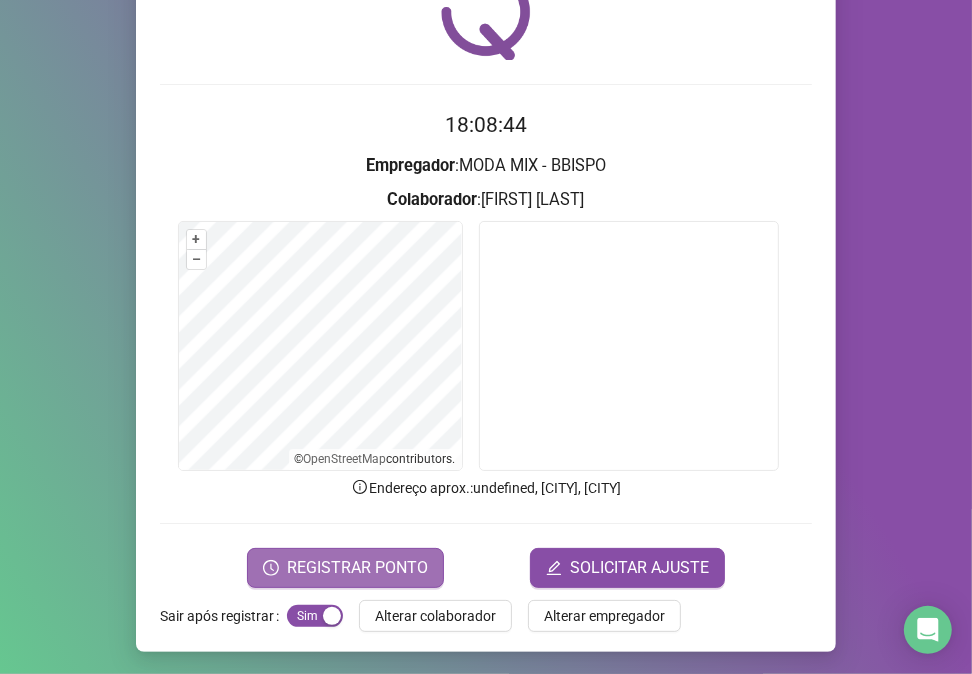 click on "REGISTRAR PONTO" at bounding box center (345, 568) 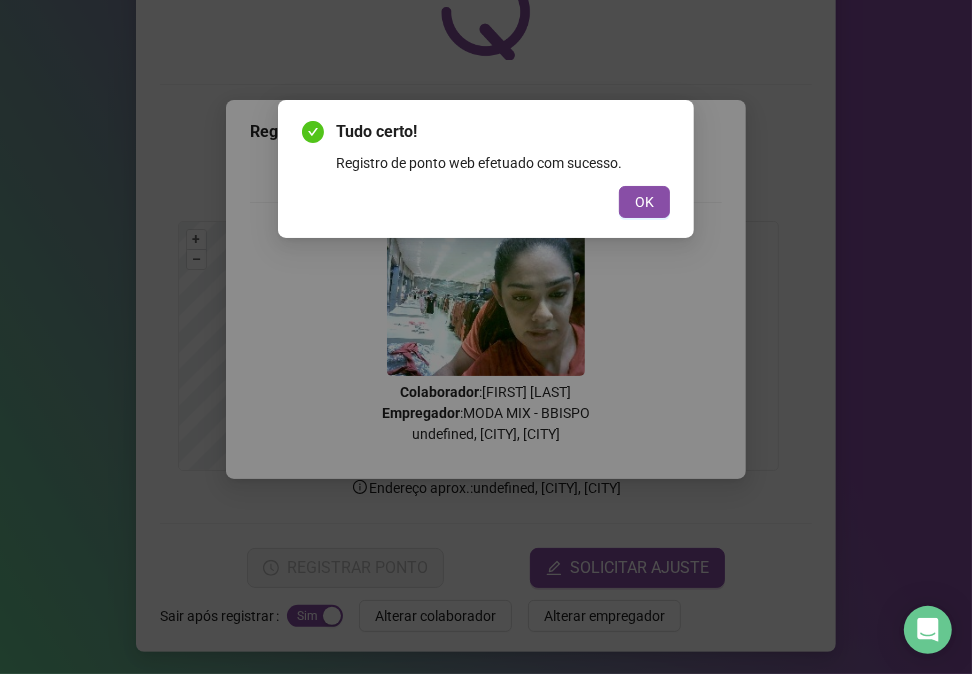 click on "Tudo certo! Registro de ponto web efetuado com sucesso. OK" at bounding box center (486, 169) 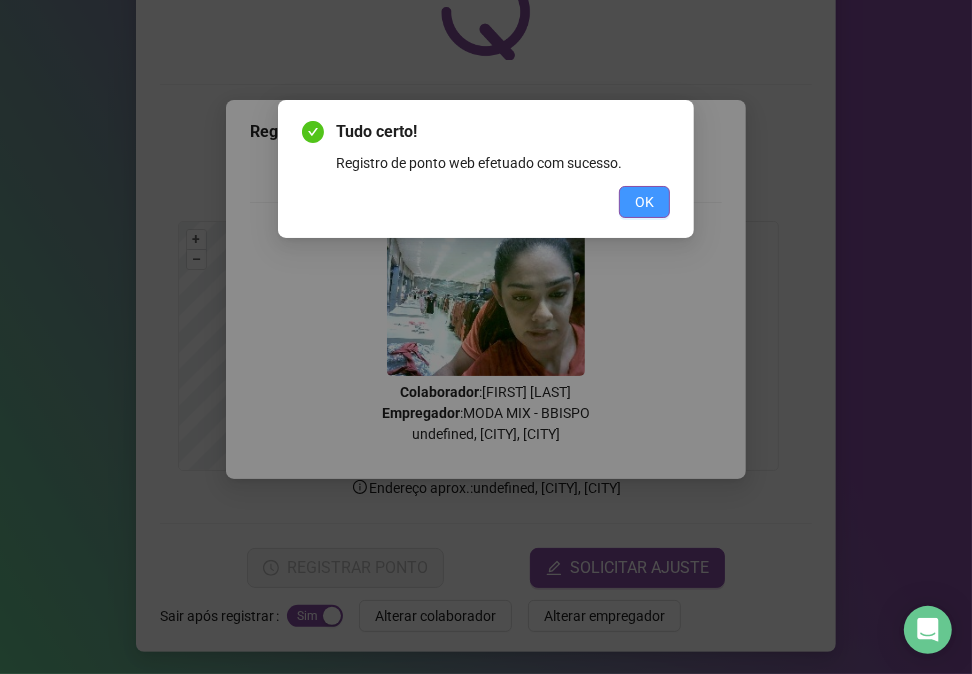 click on "OK" at bounding box center (644, 202) 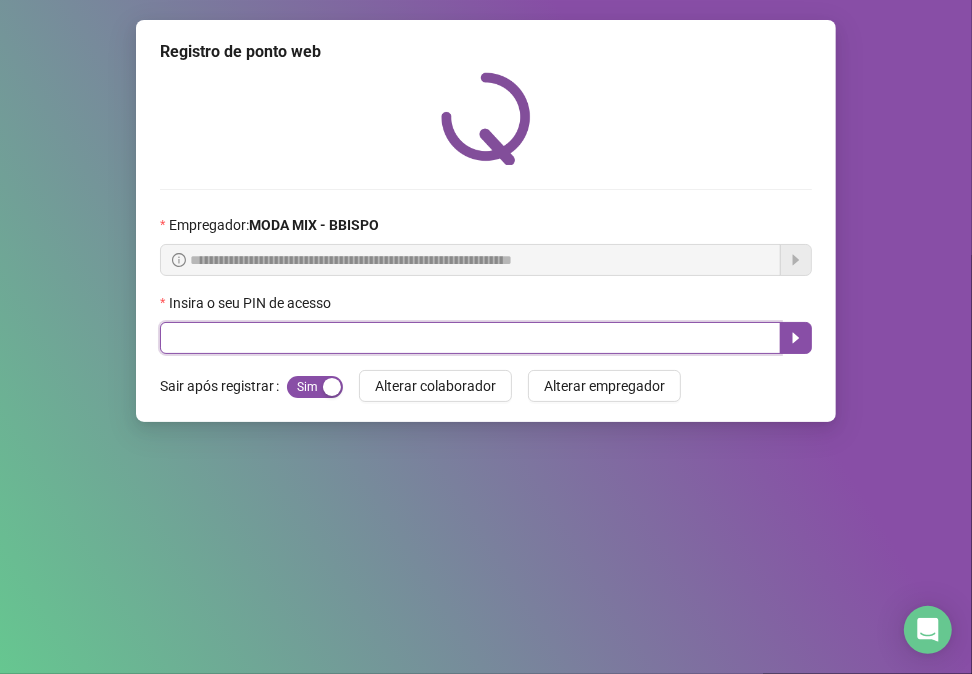 click at bounding box center [470, 338] 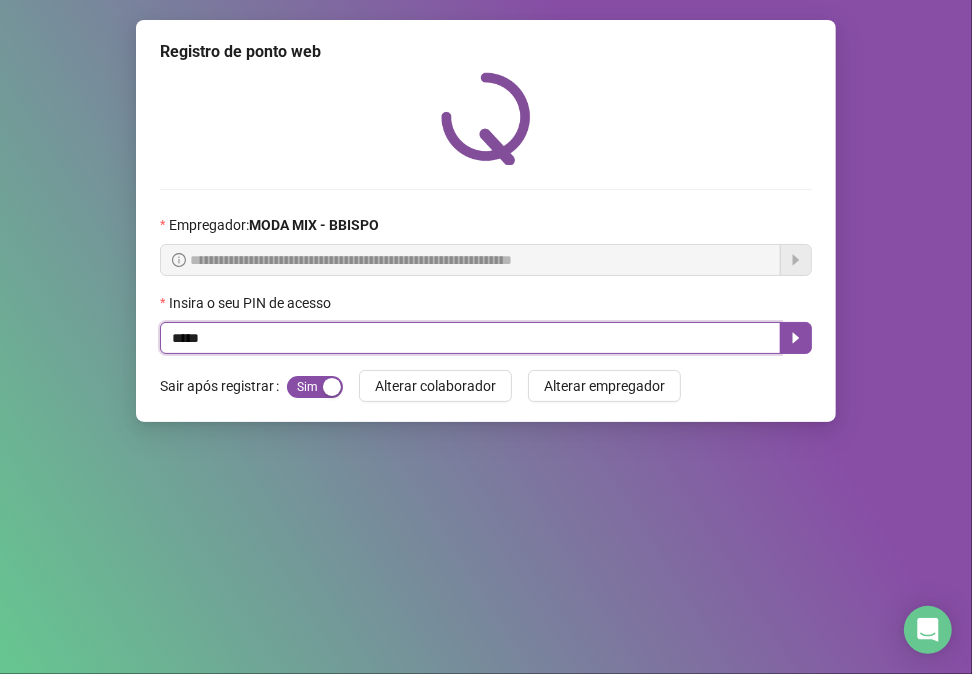 type on "*****" 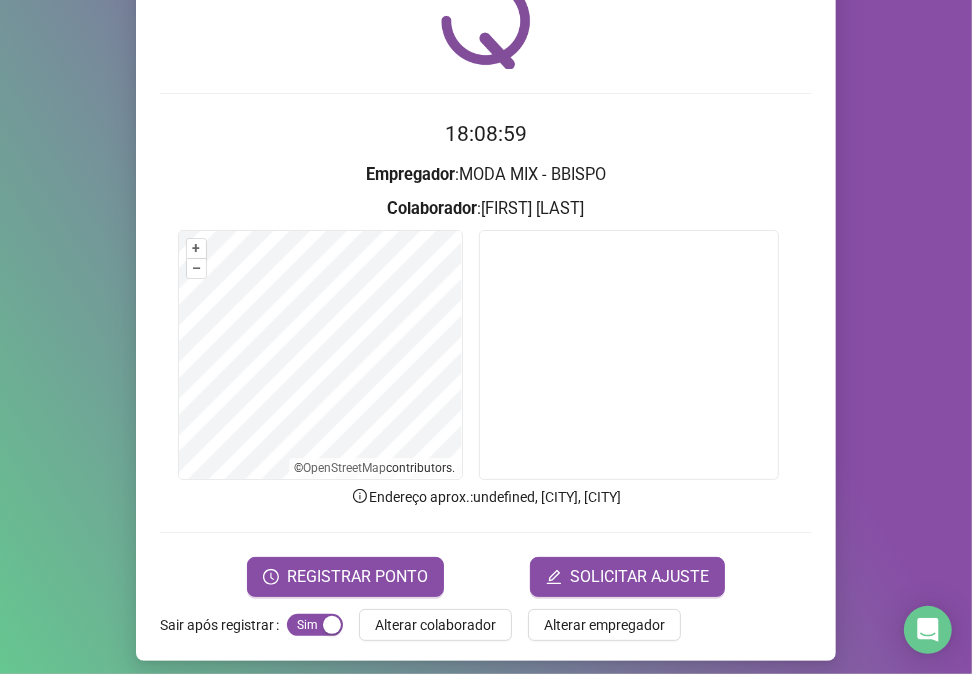 scroll, scrollTop: 105, scrollLeft: 0, axis: vertical 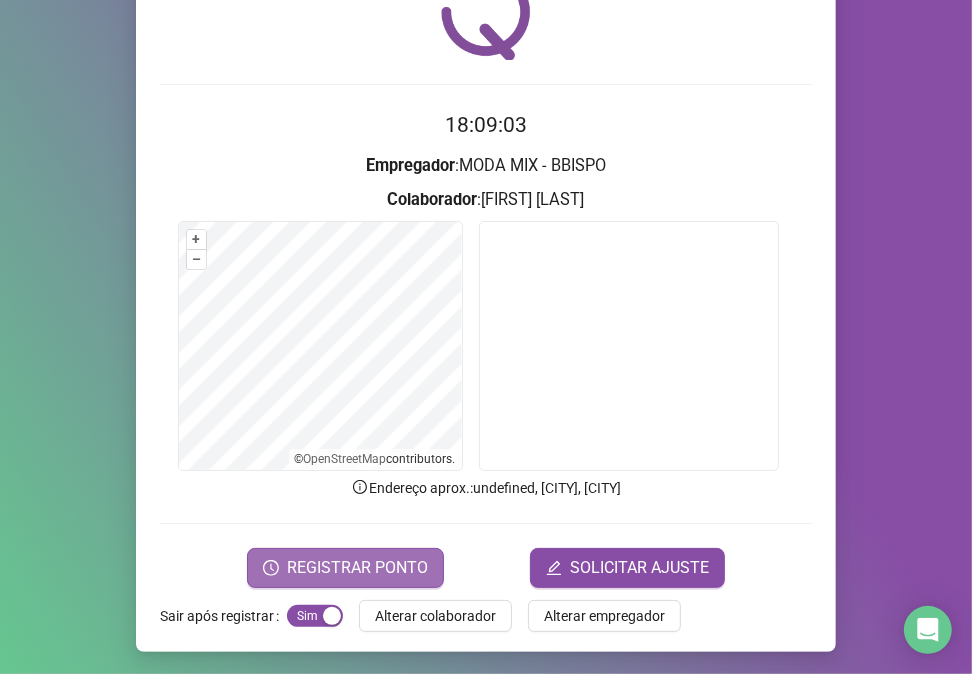 click on "REGISTRAR PONTO" at bounding box center [357, 568] 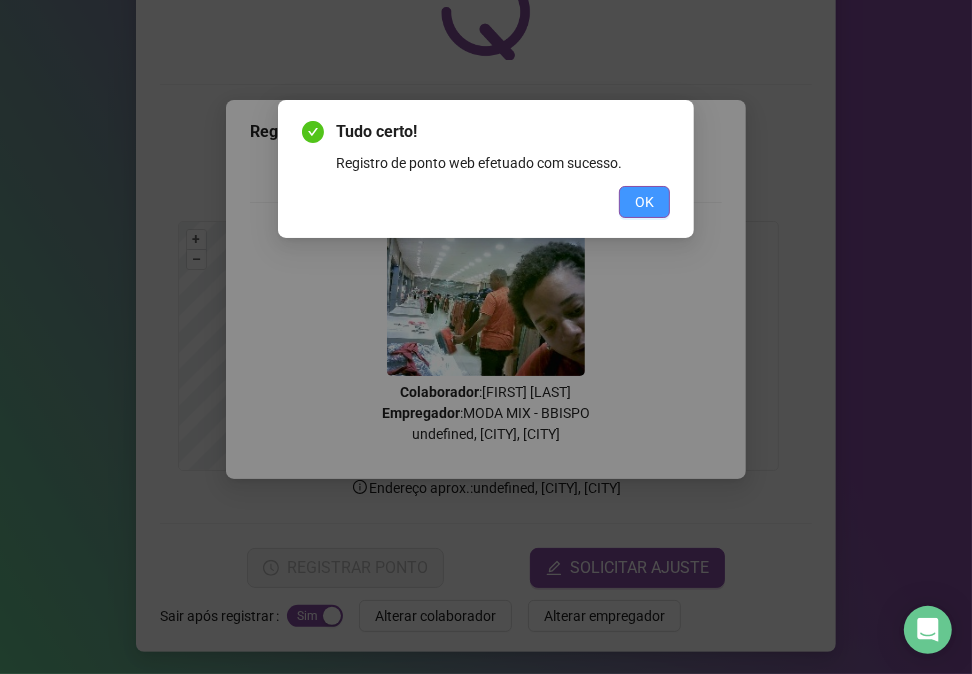 click on "OK" at bounding box center (644, 202) 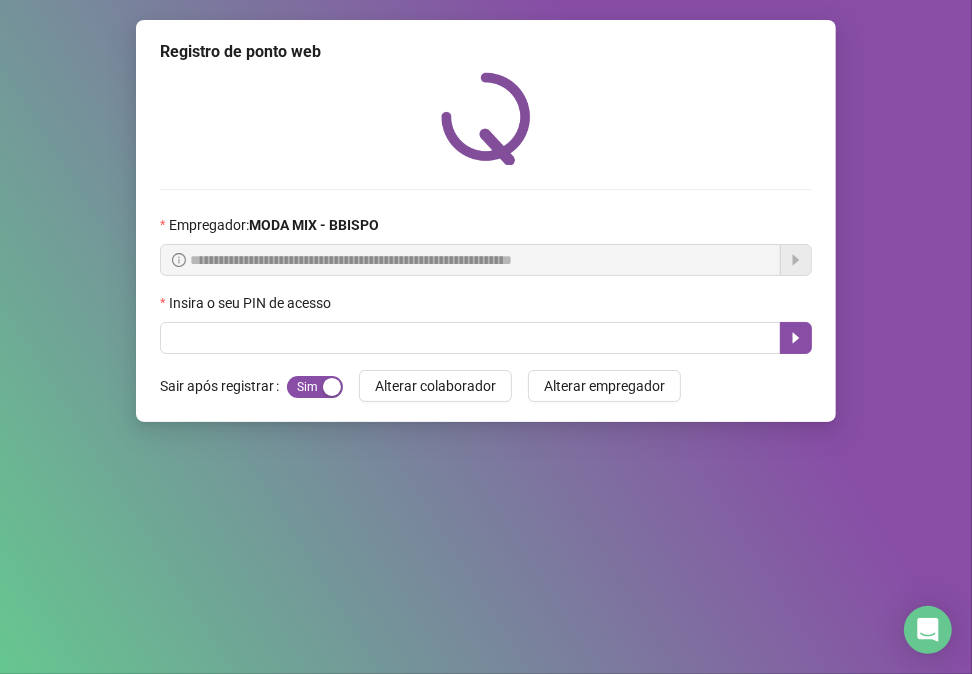 scroll, scrollTop: 0, scrollLeft: 0, axis: both 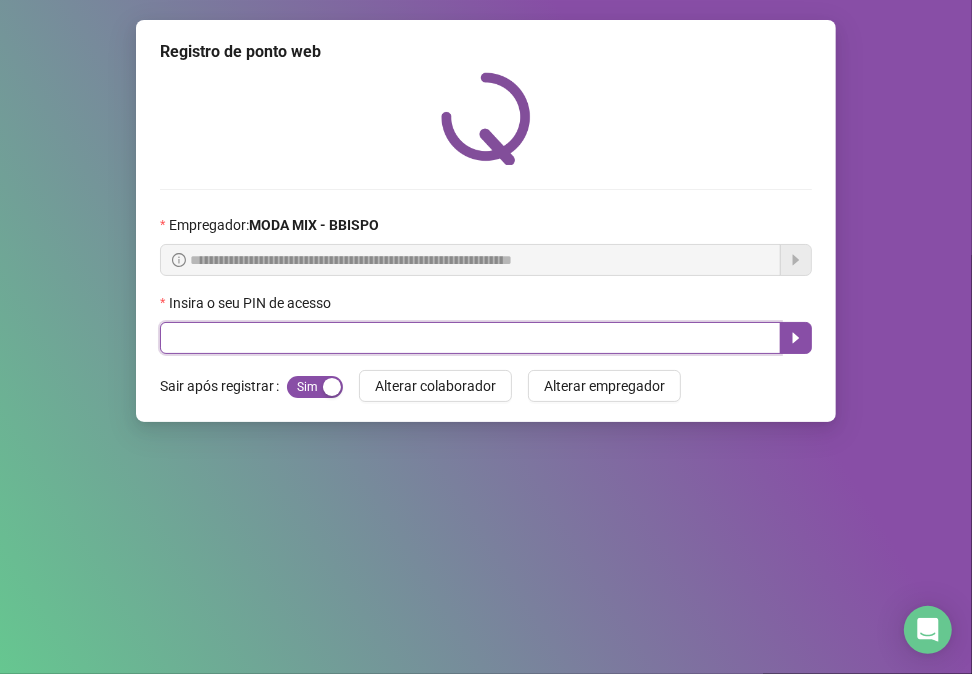 click at bounding box center [470, 338] 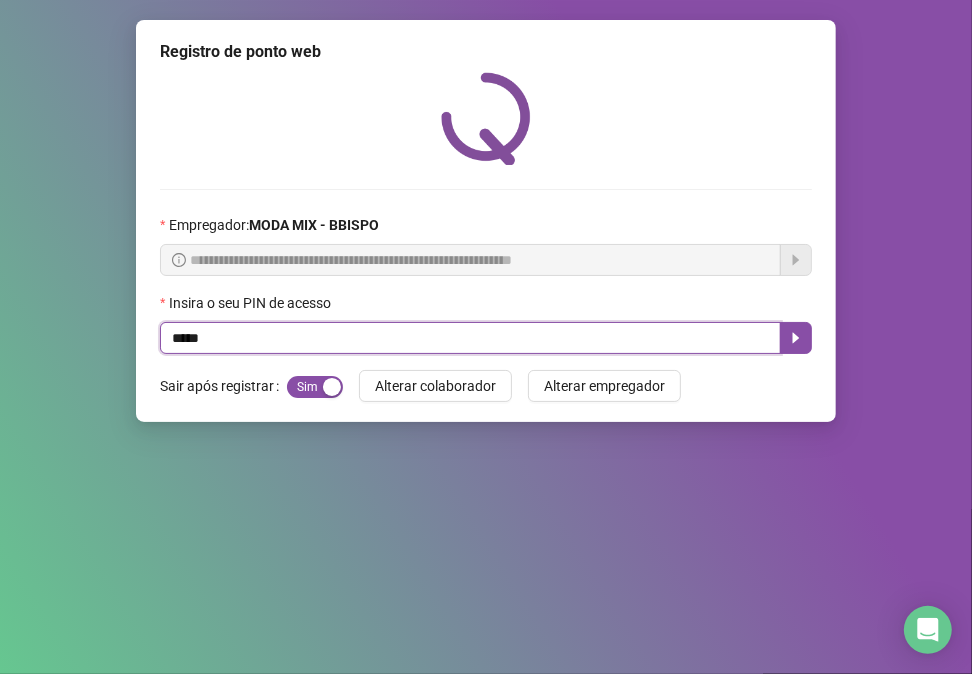 type on "*****" 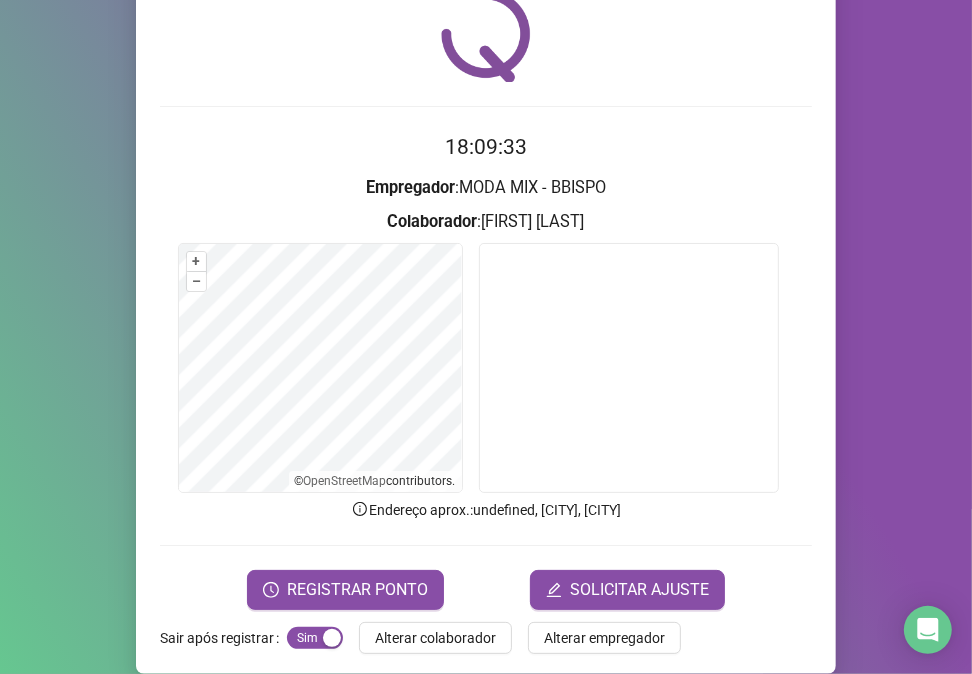 scroll, scrollTop: 105, scrollLeft: 0, axis: vertical 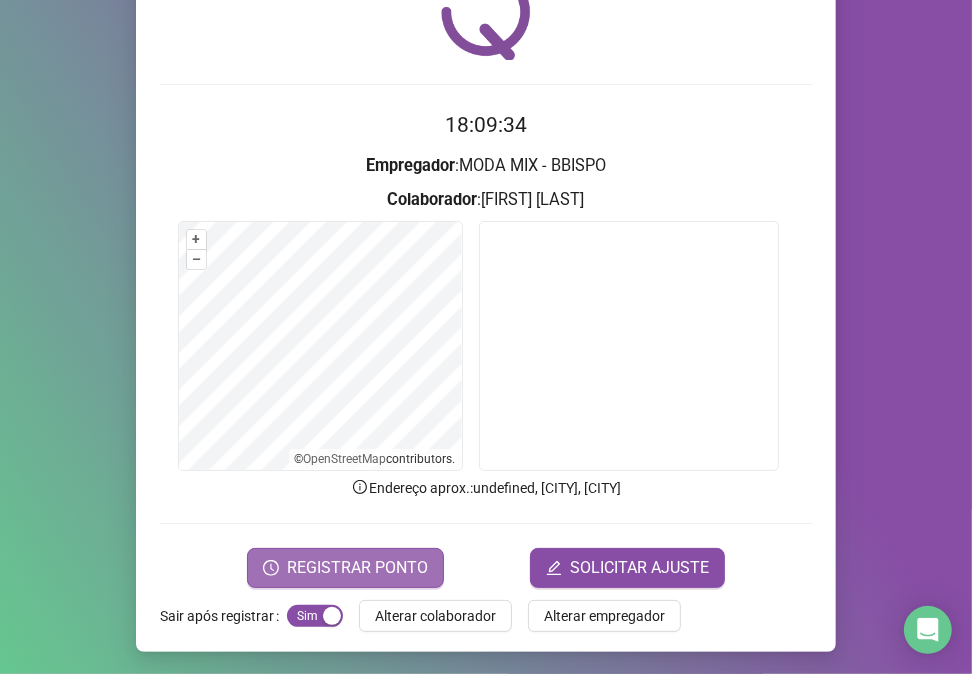 click on "REGISTRAR PONTO" at bounding box center (357, 568) 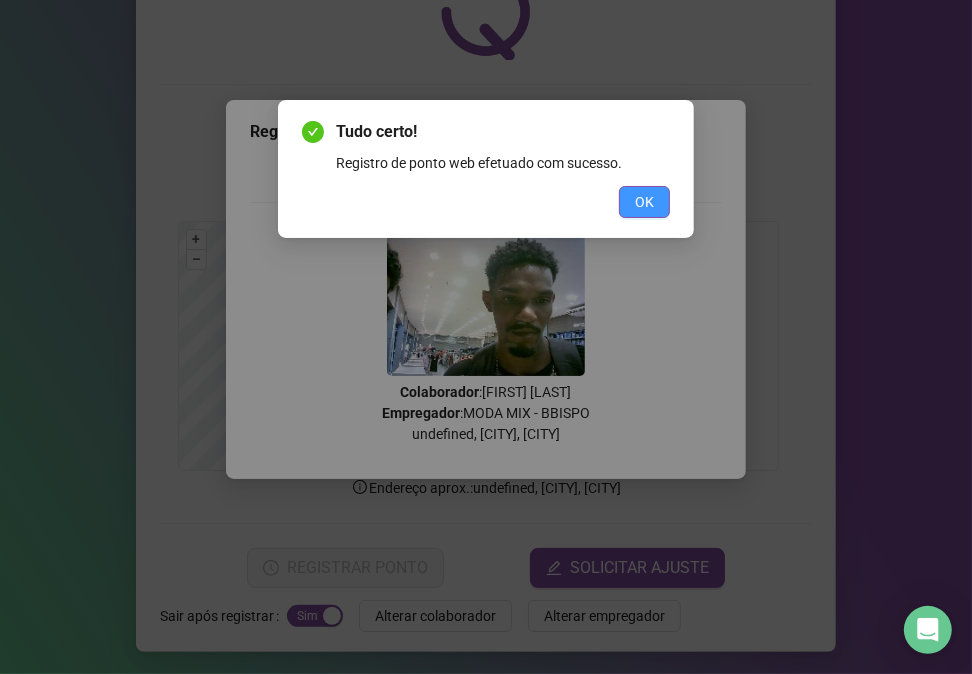 click on "OK" at bounding box center [644, 202] 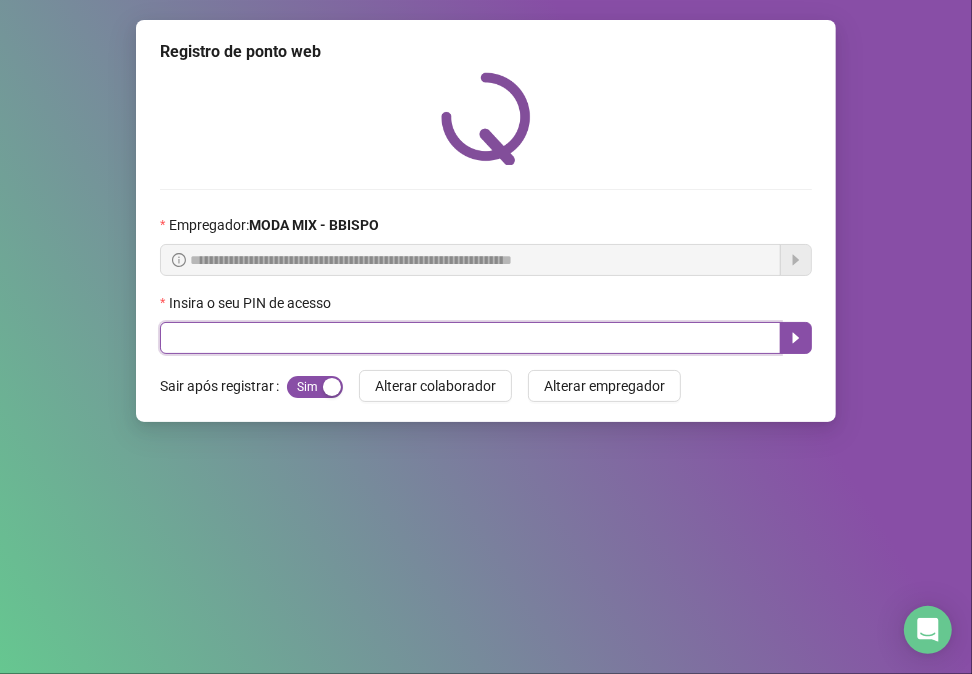 click at bounding box center [470, 338] 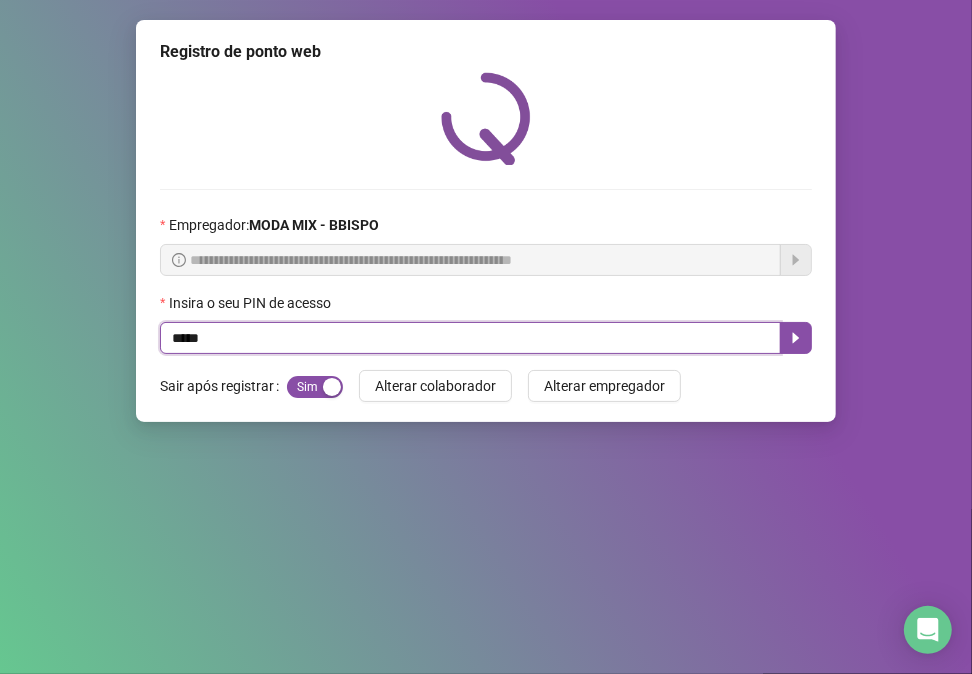 type on "*****" 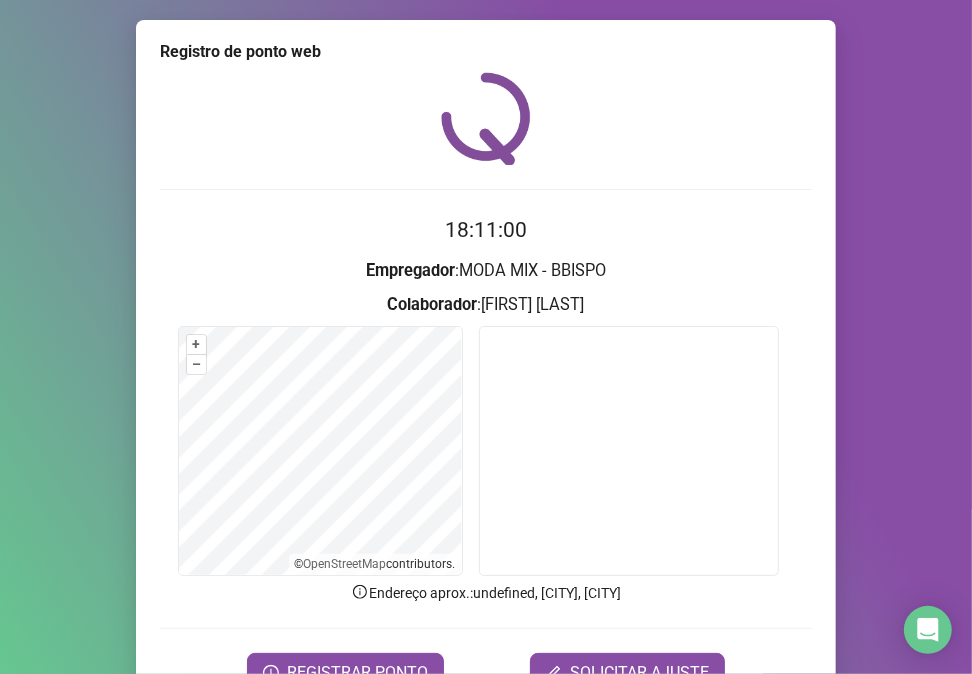 scroll, scrollTop: 105, scrollLeft: 0, axis: vertical 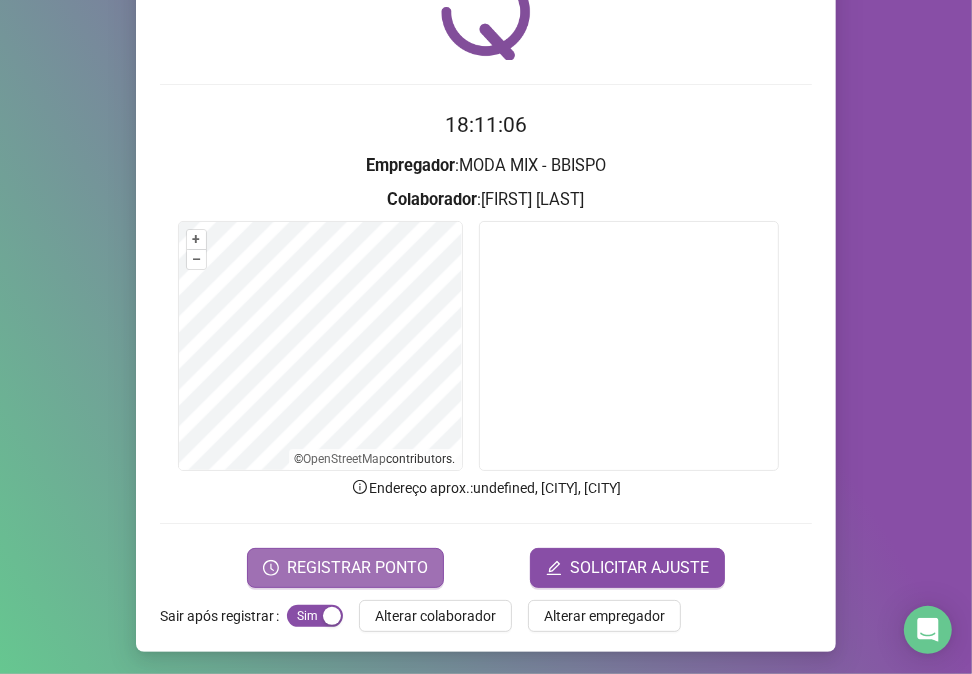 click on "REGISTRAR PONTO" at bounding box center (357, 568) 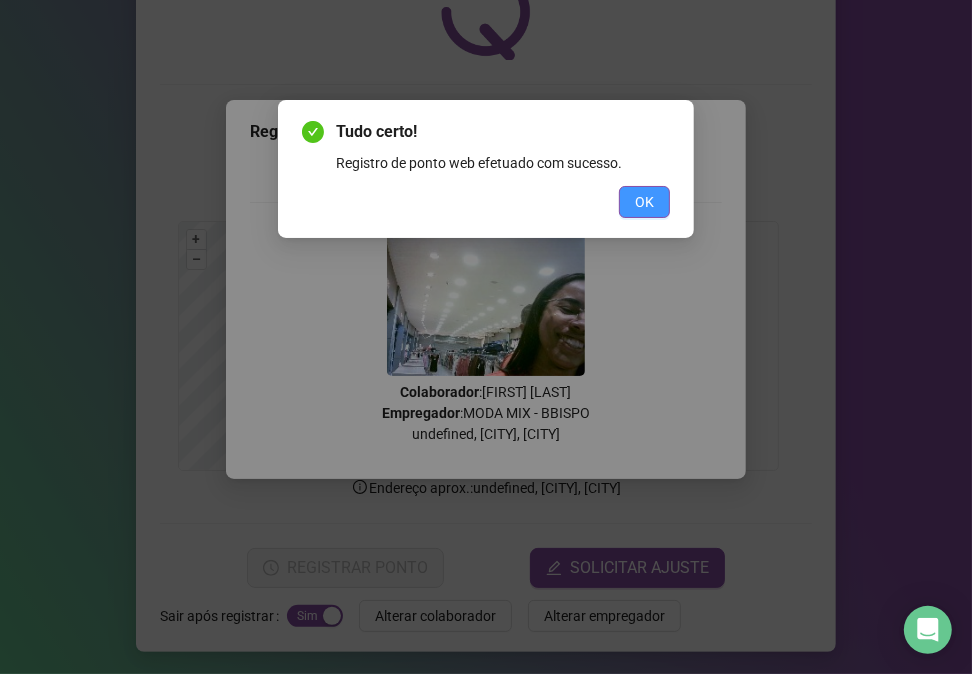 click on "OK" at bounding box center [644, 202] 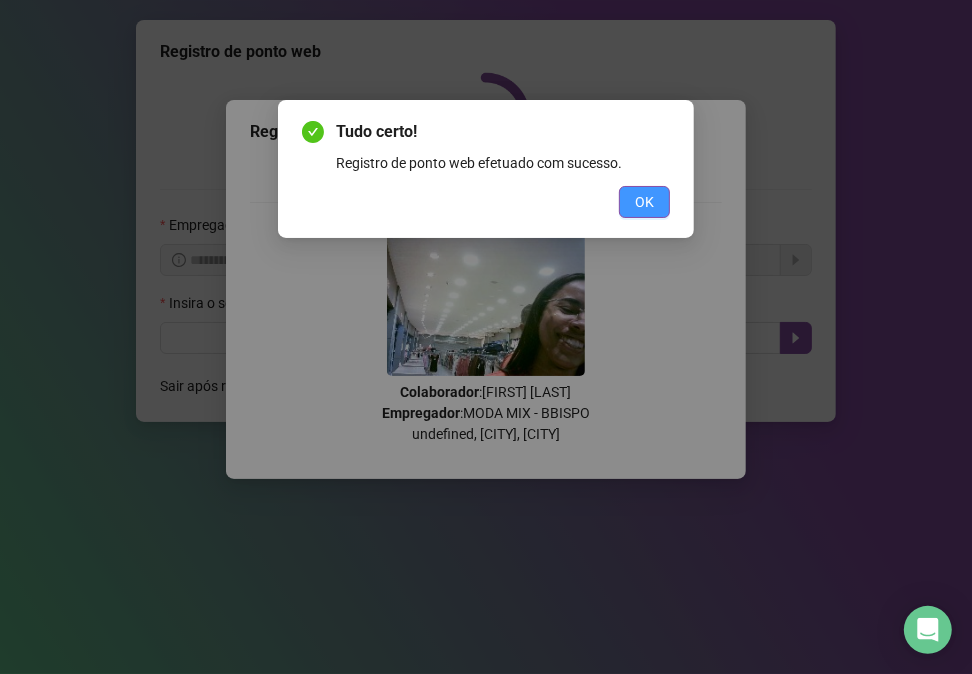 scroll, scrollTop: 0, scrollLeft: 0, axis: both 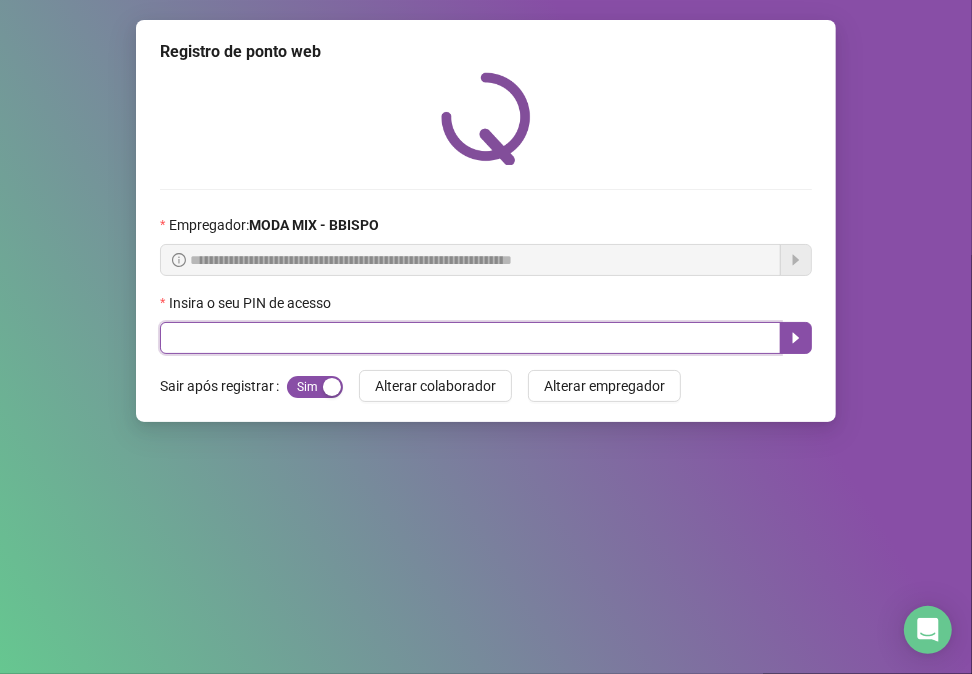 click at bounding box center [470, 338] 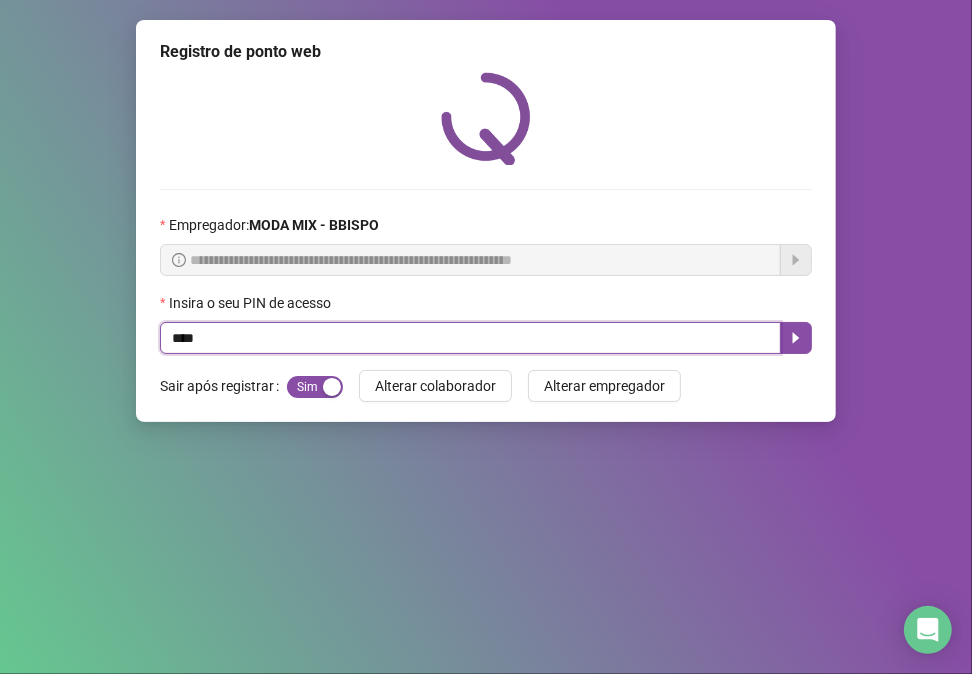 type on "*****" 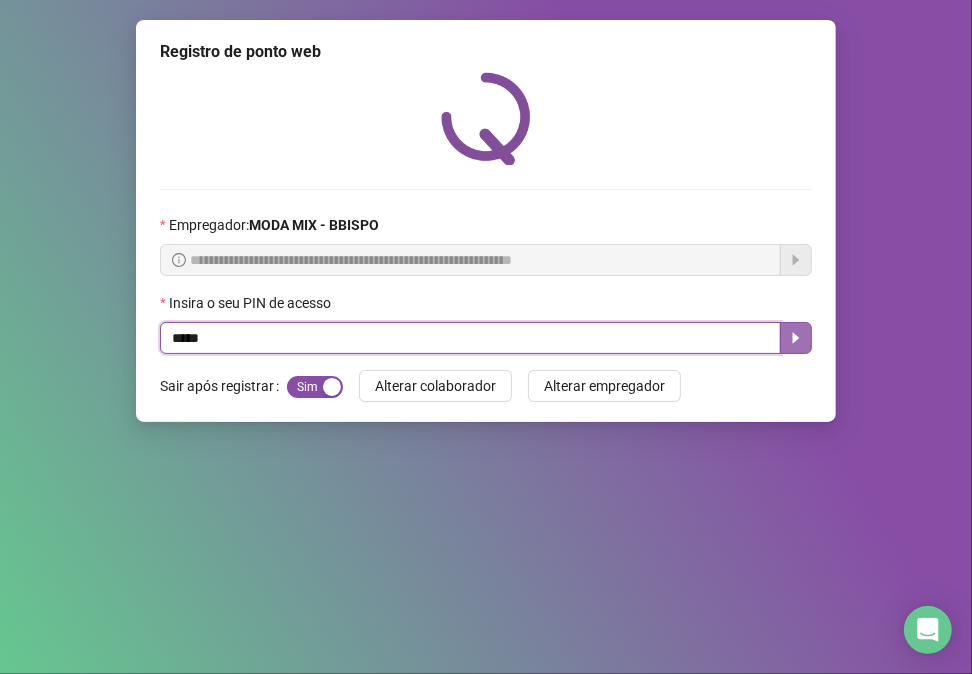 click at bounding box center (796, 338) 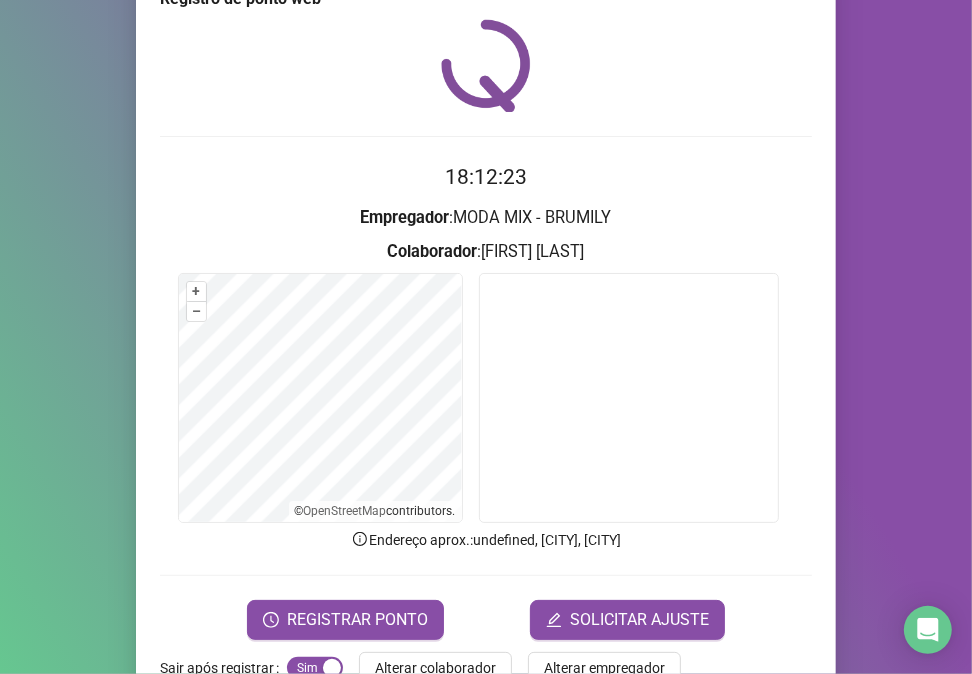 scroll, scrollTop: 105, scrollLeft: 0, axis: vertical 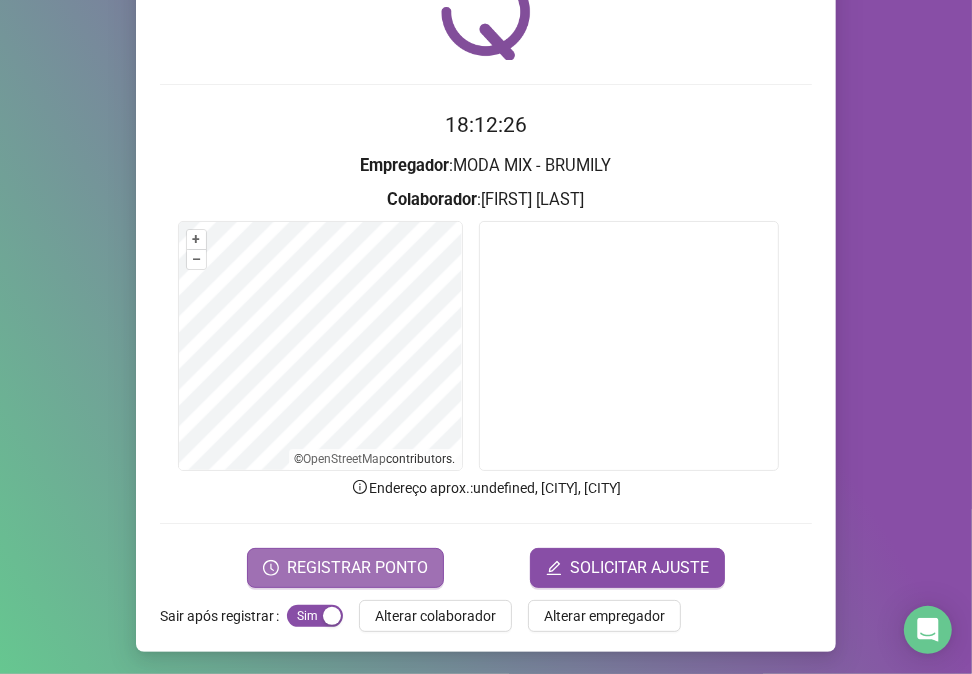 click on "REGISTRAR PONTO" at bounding box center [357, 568] 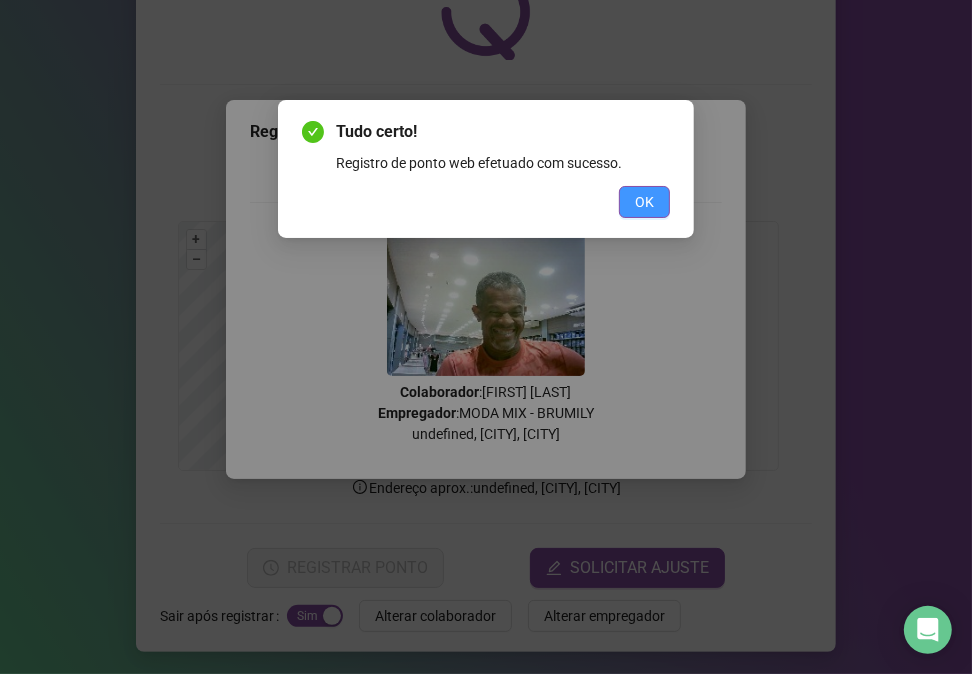 click on "OK" at bounding box center (644, 202) 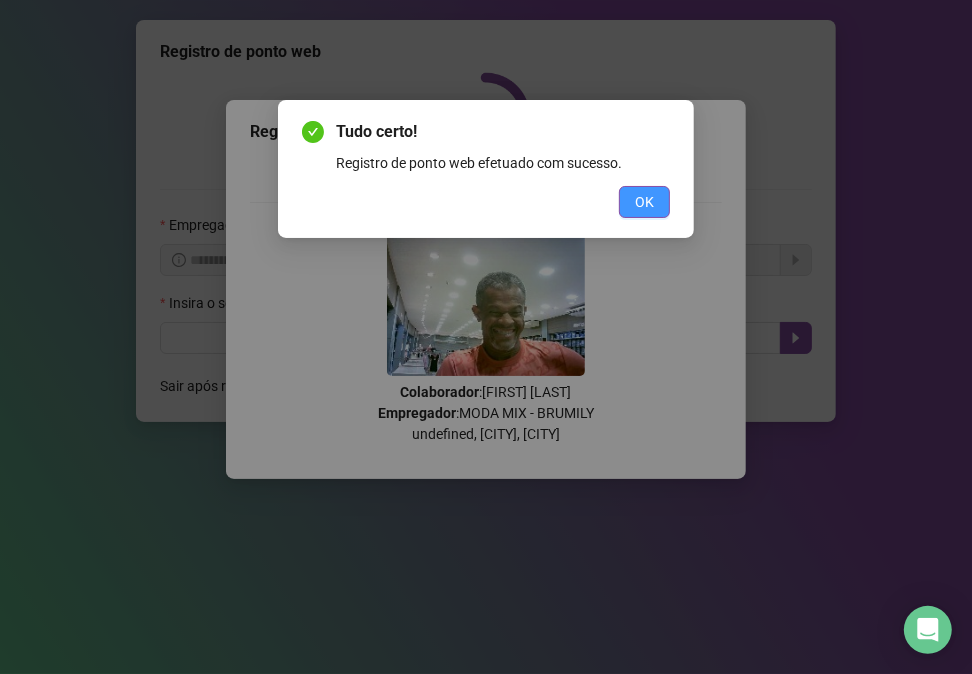 scroll, scrollTop: 0, scrollLeft: 0, axis: both 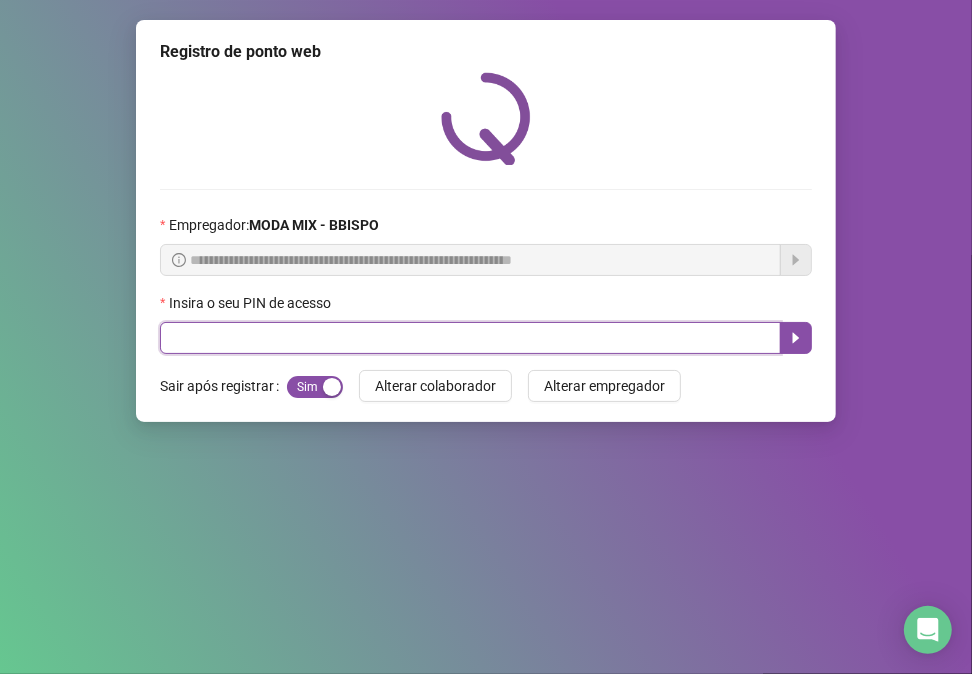 click at bounding box center [470, 338] 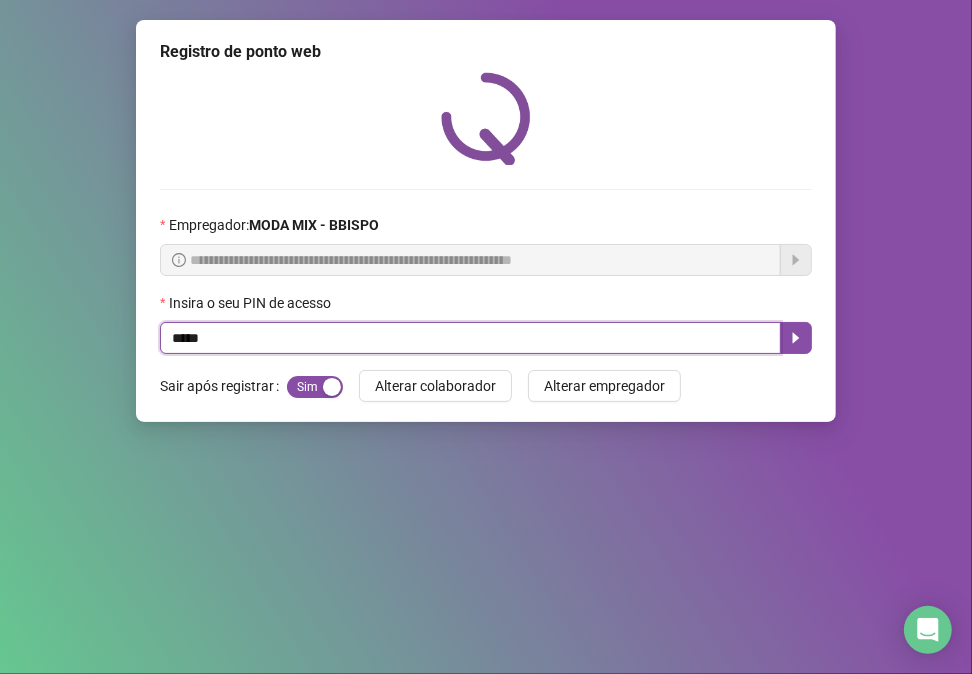 type on "*****" 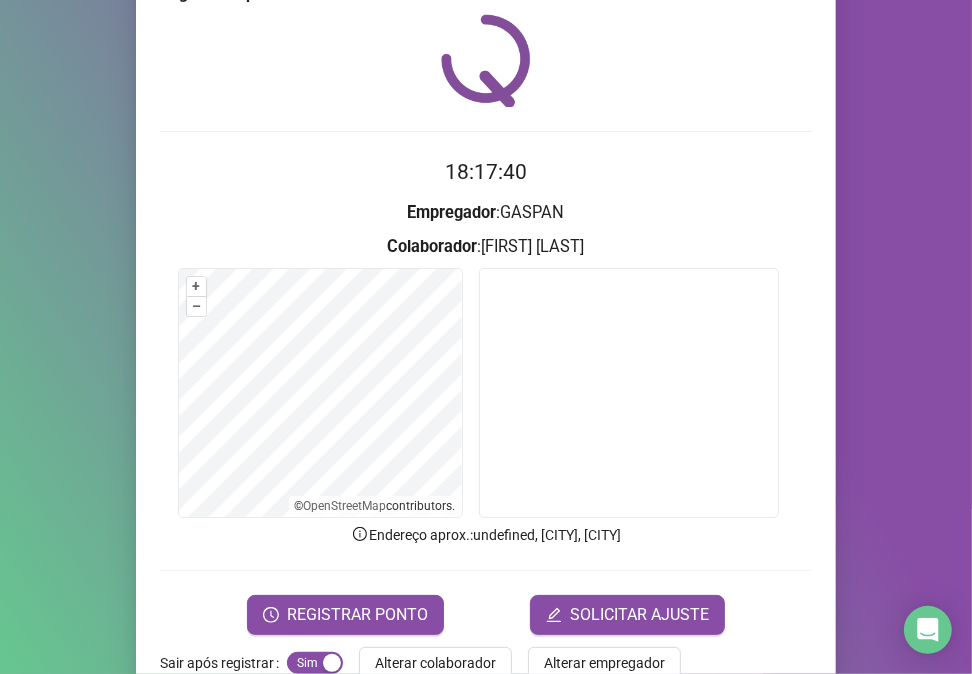 scroll, scrollTop: 105, scrollLeft: 0, axis: vertical 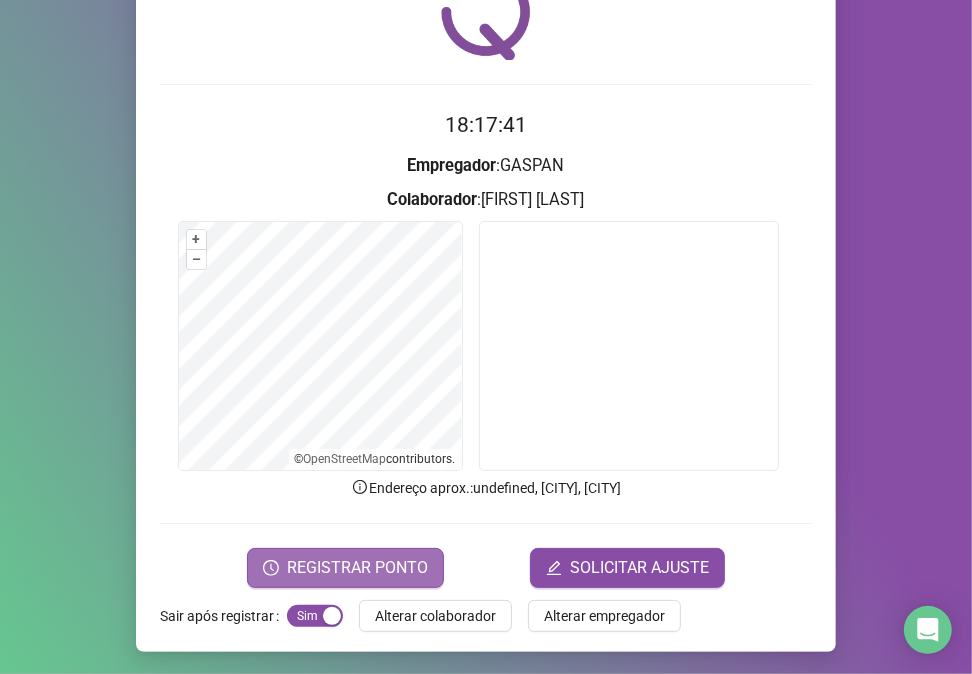 click on "REGISTRAR PONTO" at bounding box center [357, 568] 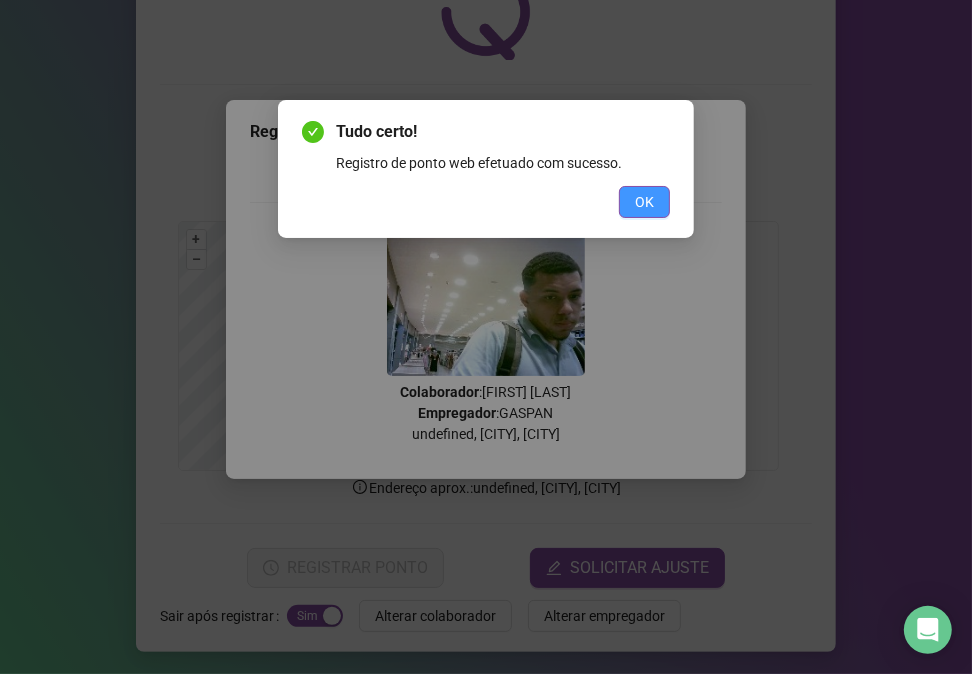 click on "OK" at bounding box center (644, 202) 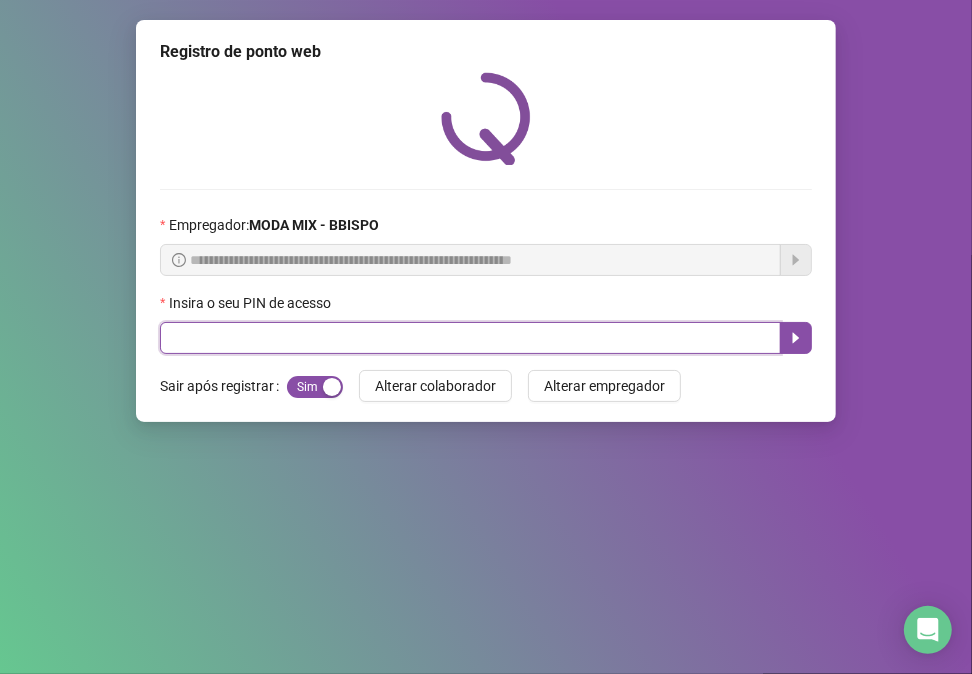 click at bounding box center (470, 338) 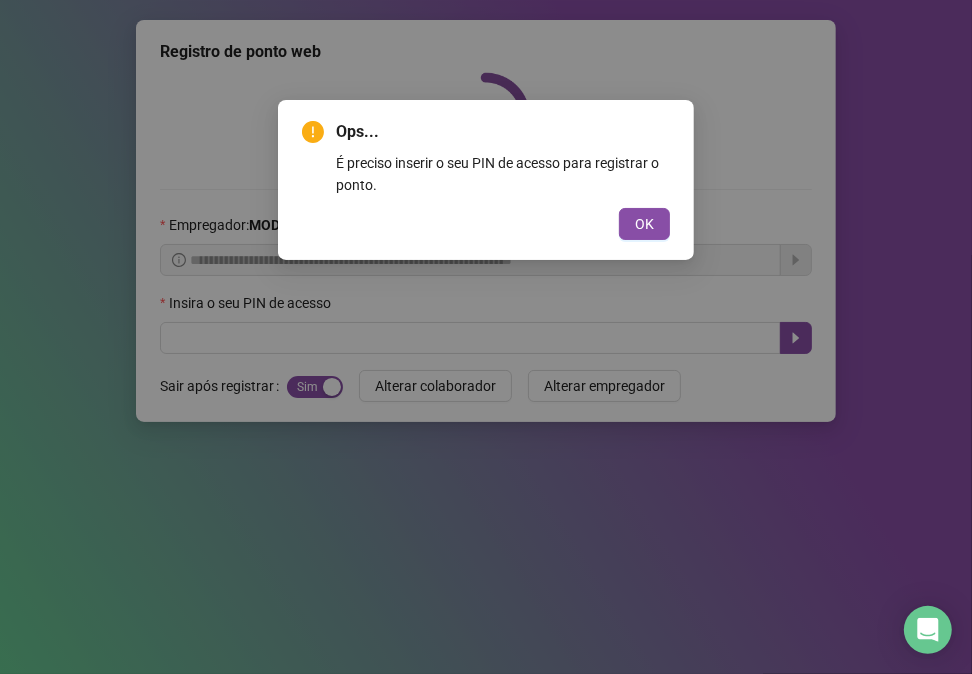 click on "OK" at bounding box center [644, 224] 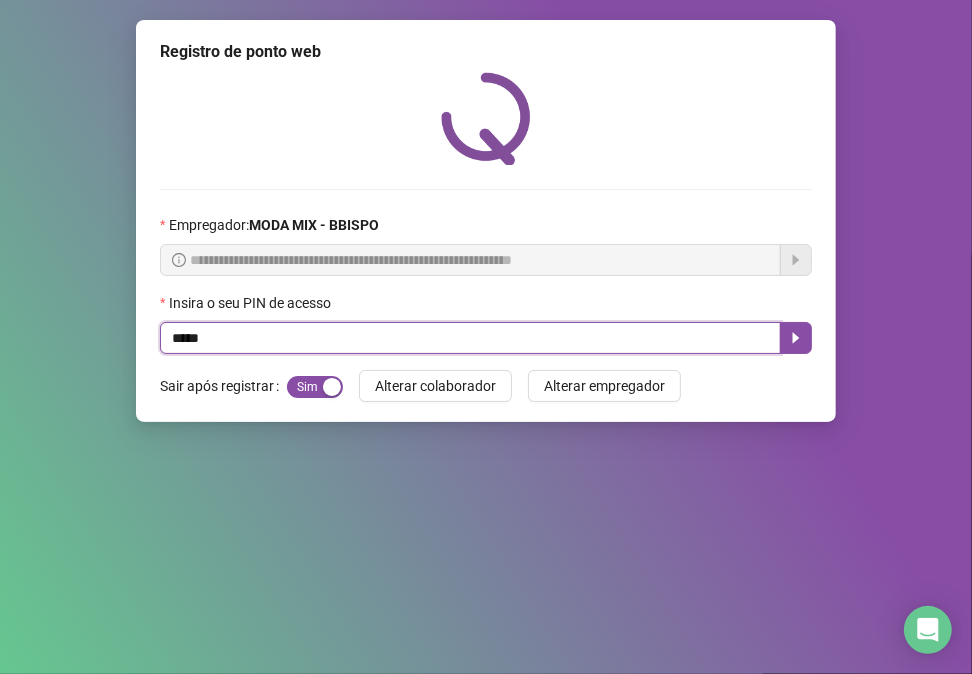 click on "*****" at bounding box center [470, 338] 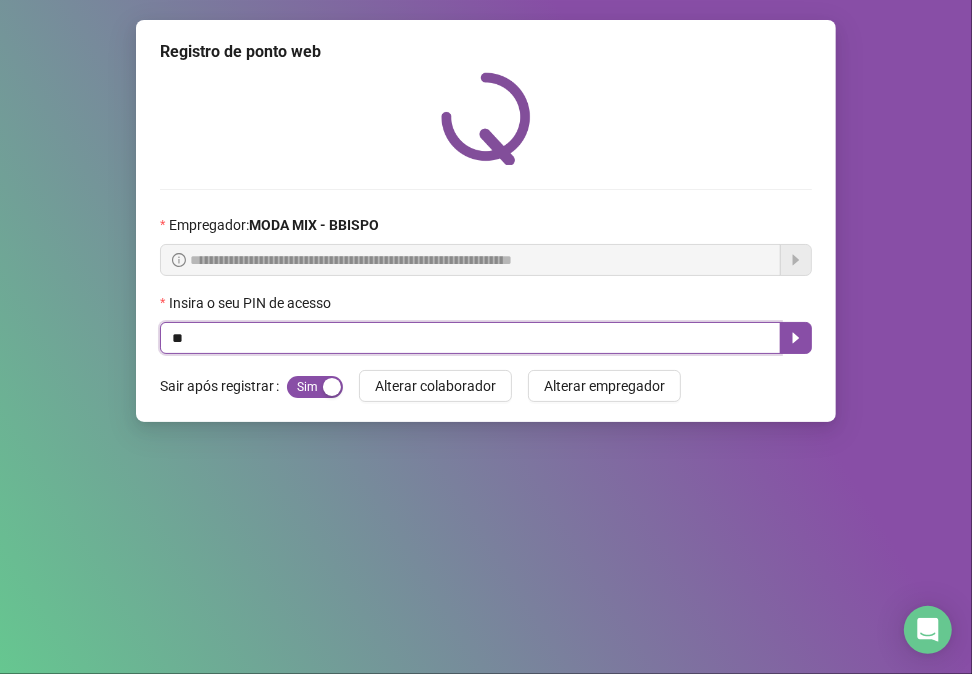 type on "*" 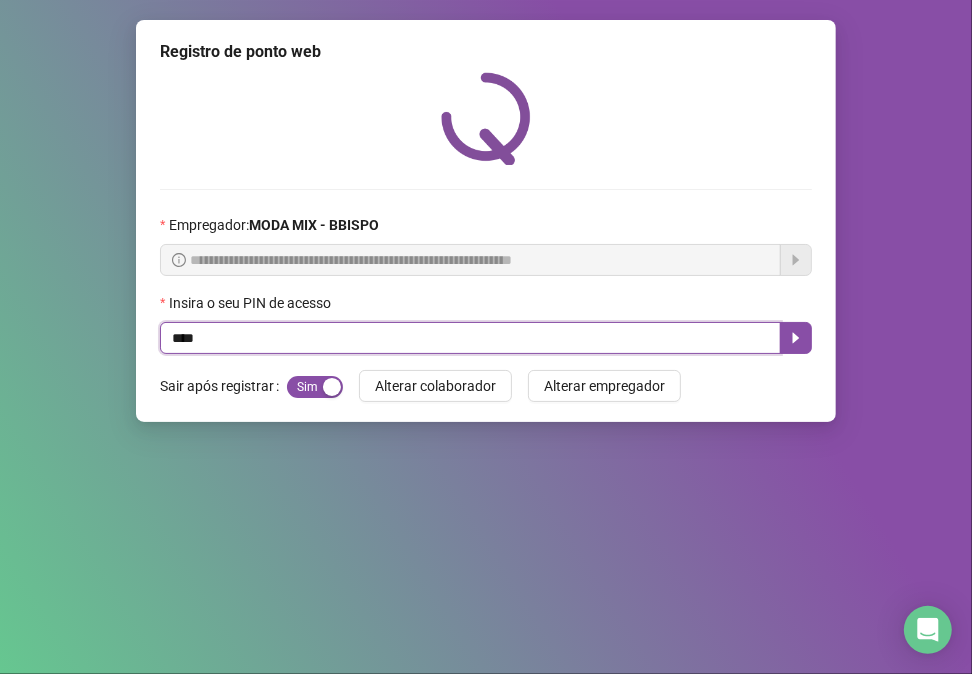 type on "*****" 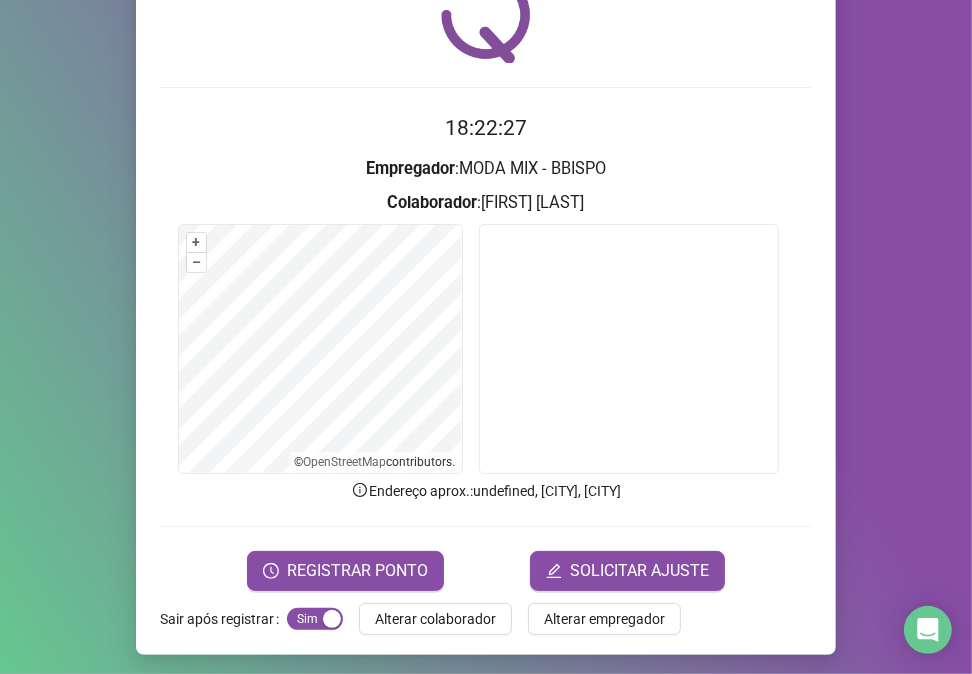 scroll, scrollTop: 105, scrollLeft: 0, axis: vertical 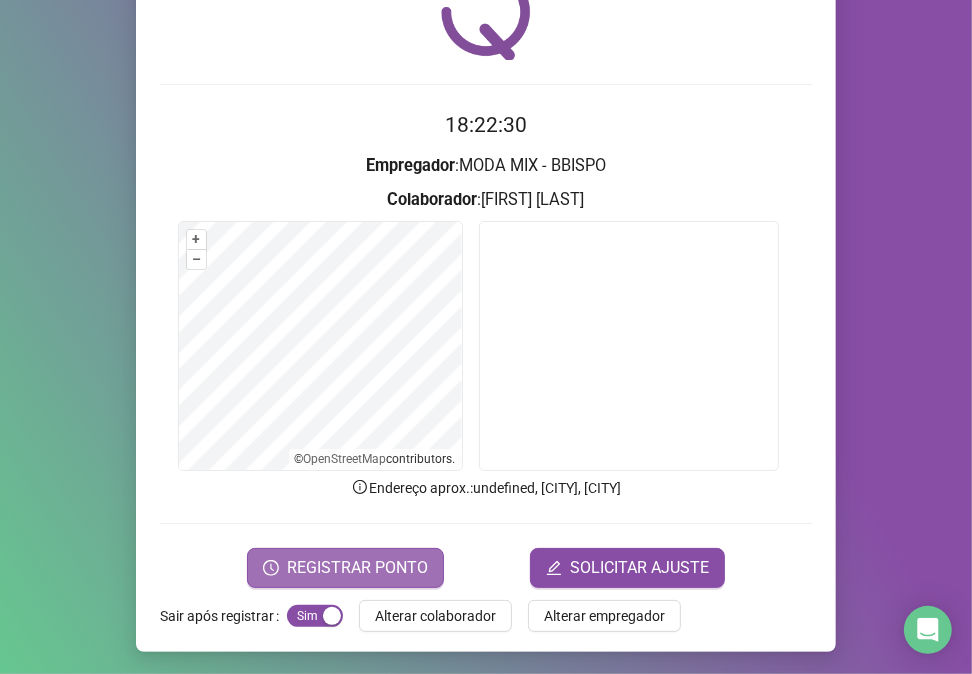 click on "REGISTRAR PONTO" at bounding box center (357, 568) 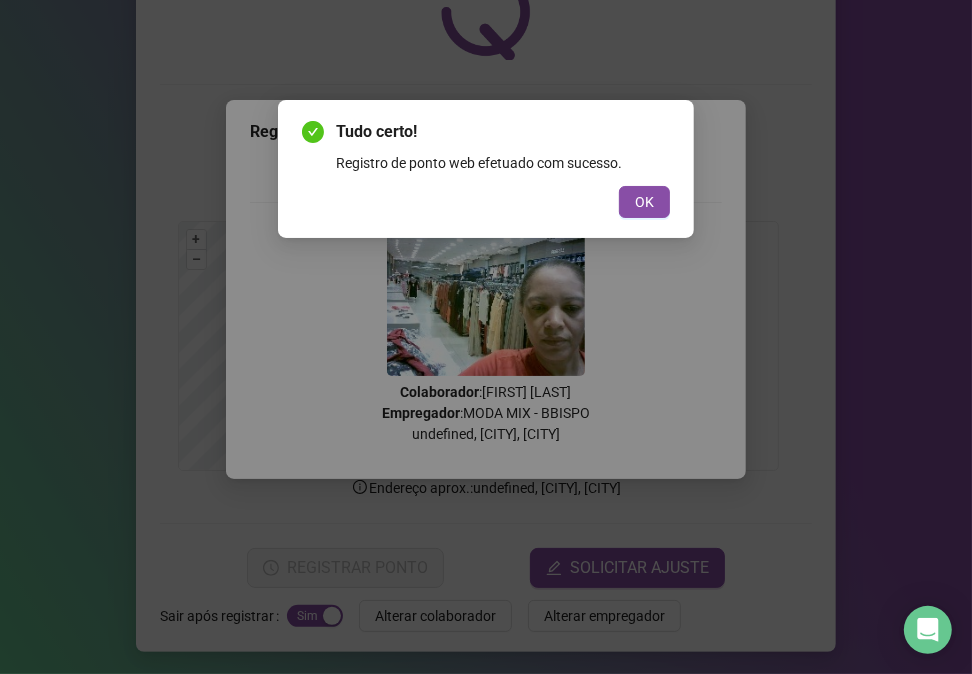 click on "Tudo certo! Registro de ponto web efetuado com sucesso. OK" at bounding box center (486, 169) 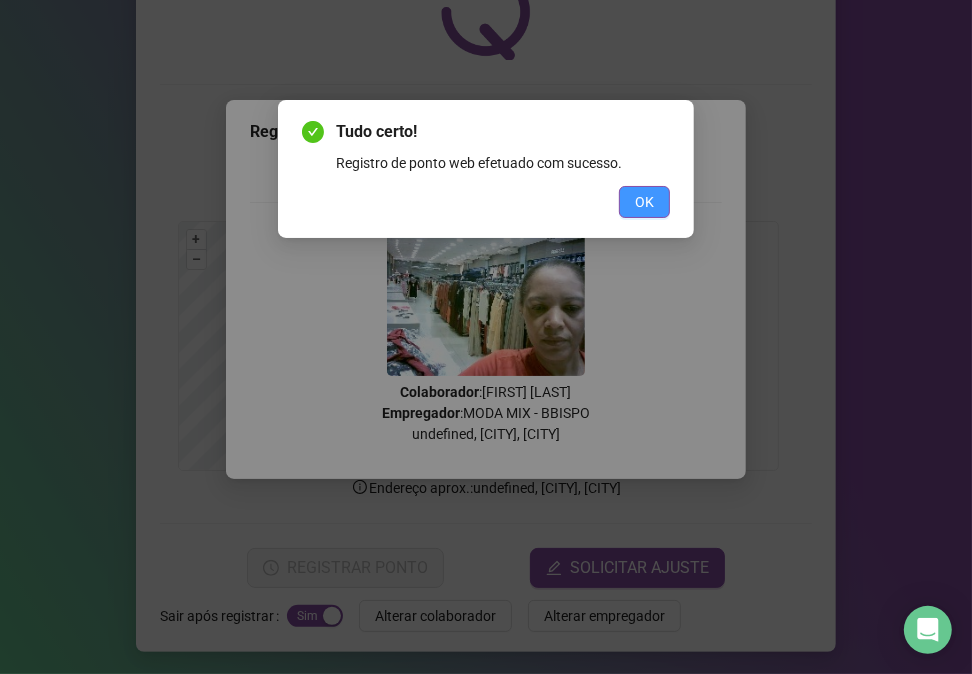click on "OK" at bounding box center [644, 202] 